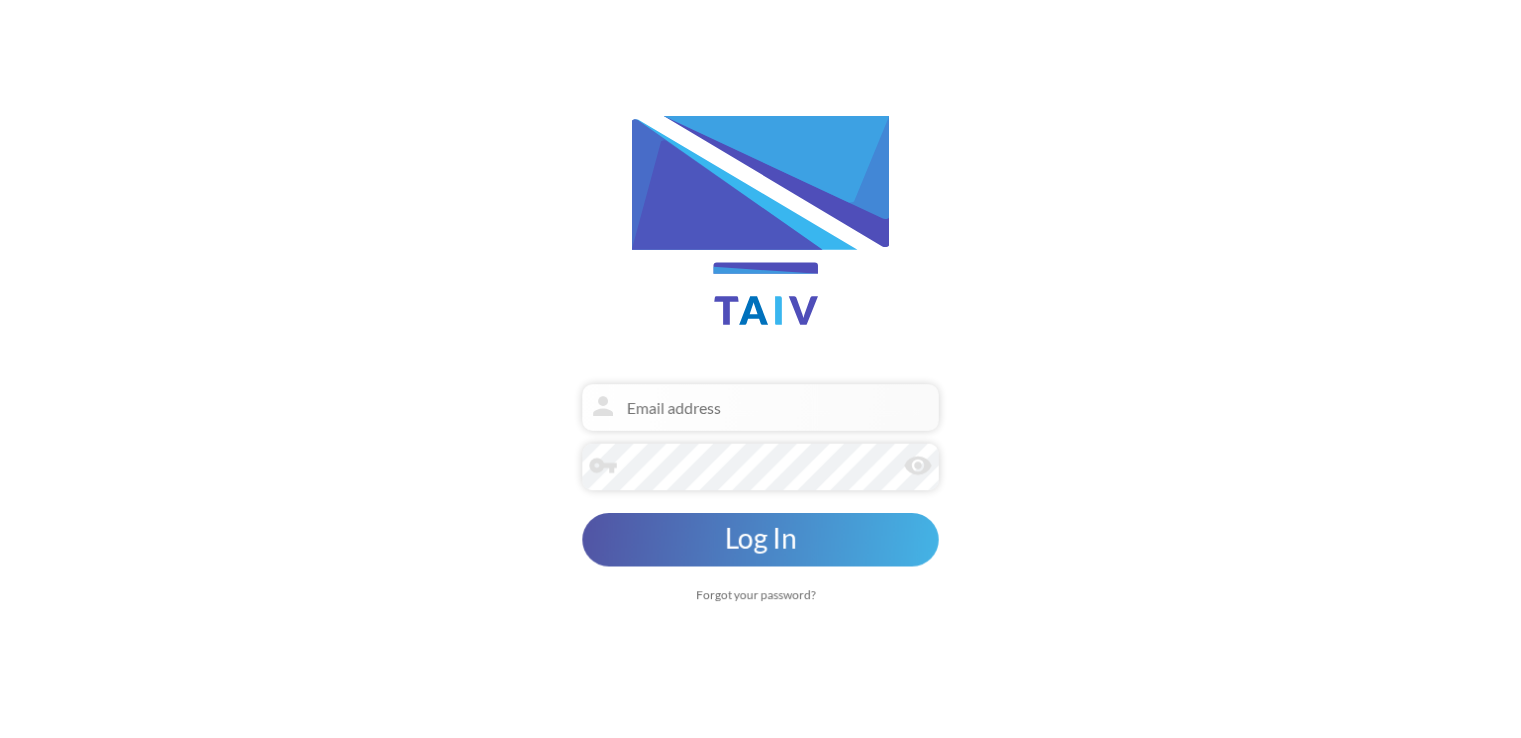 scroll, scrollTop: 0, scrollLeft: 0, axis: both 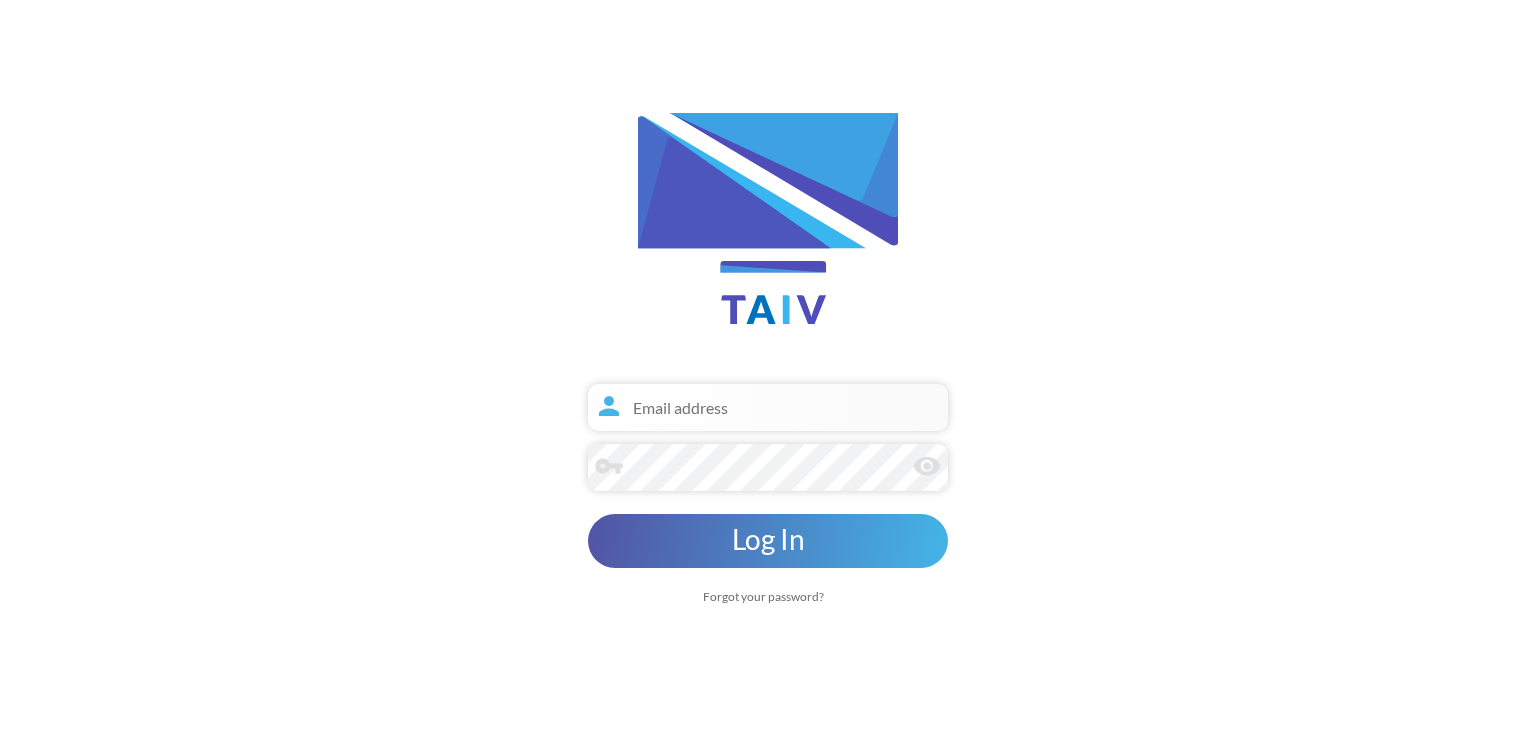 click at bounding box center (768, 407) 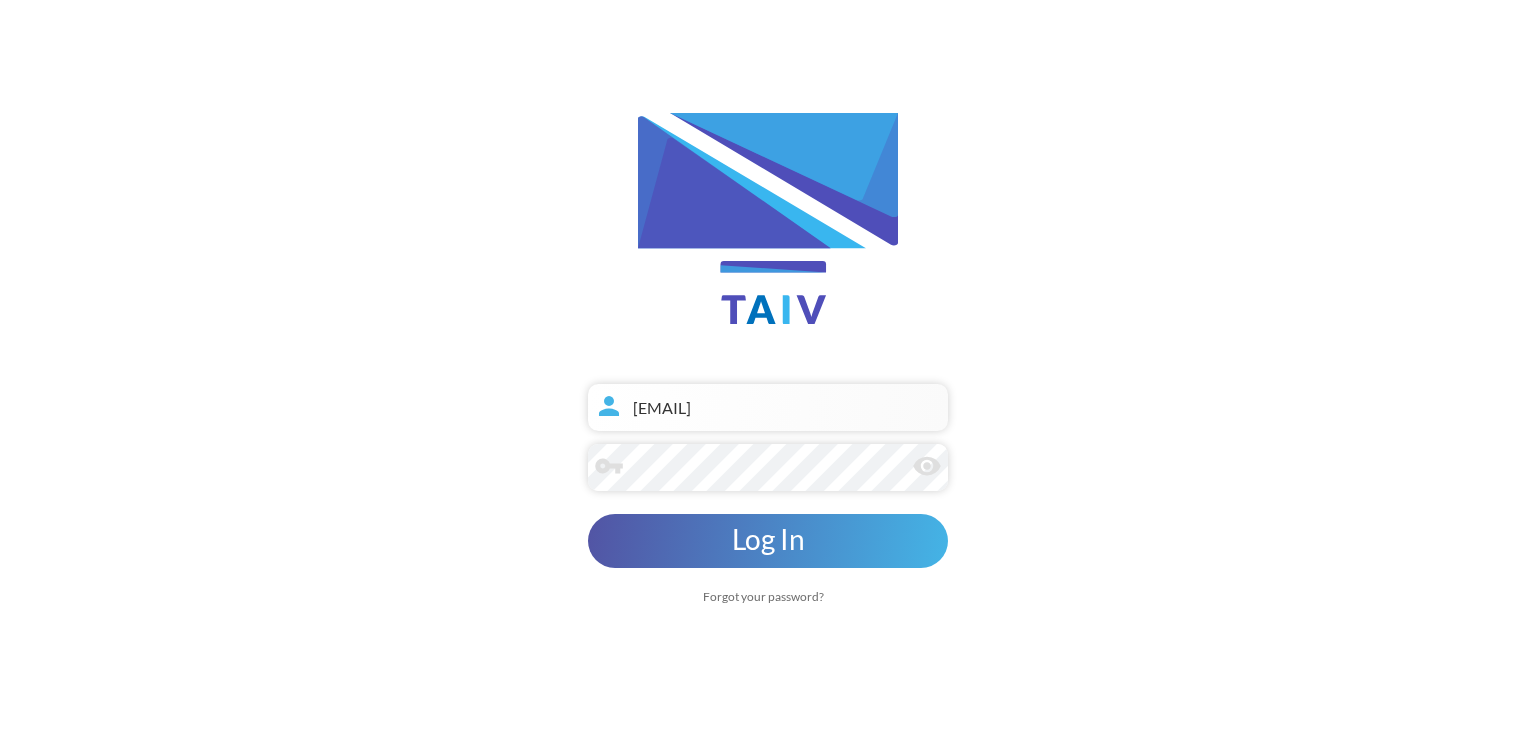 click on "[EMAIL]" at bounding box center (768, 407) 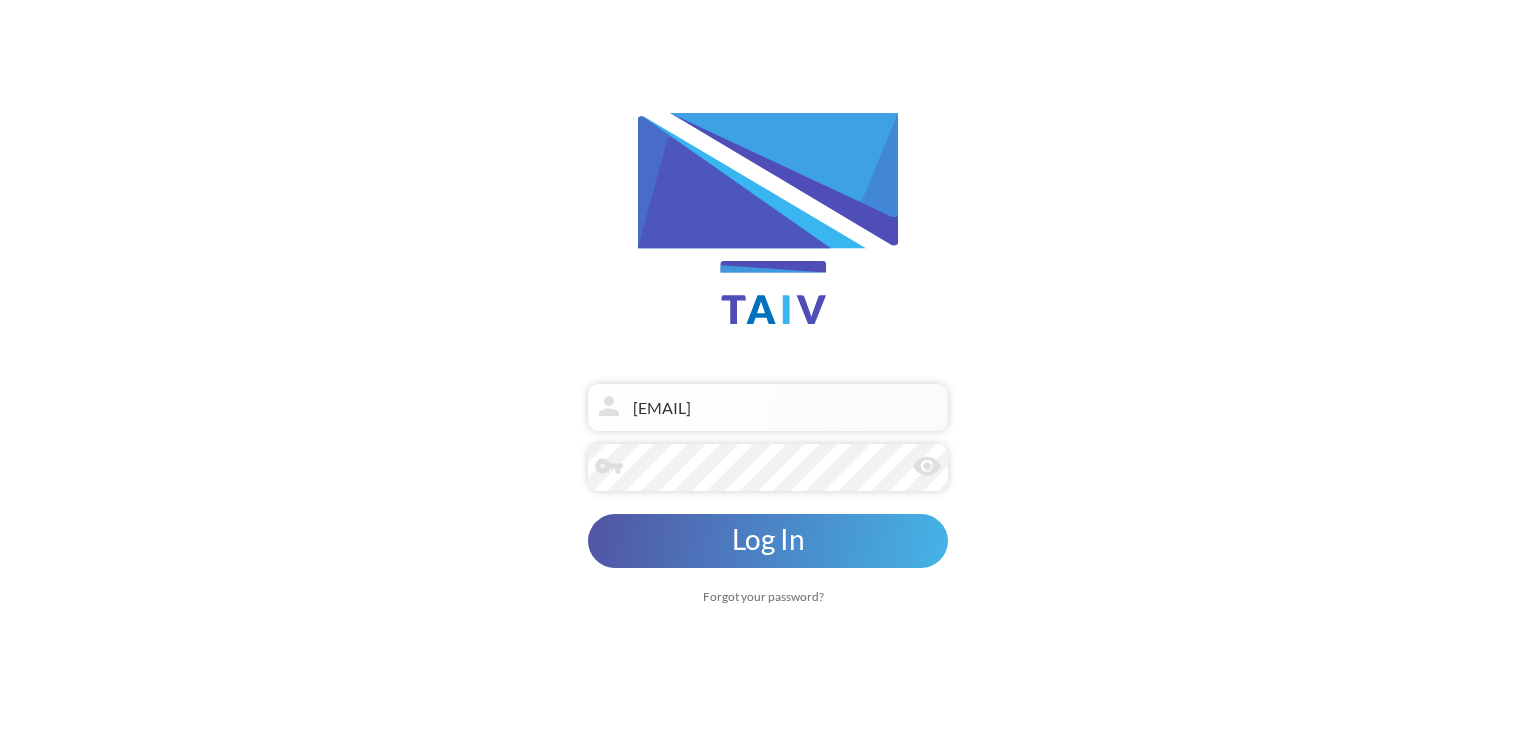 click on "[EMAIL] person vpn_key remove_red_eye Log In Forgot your password? [EMAIL] person   Reset Password Back to Login" at bounding box center (768, 369) 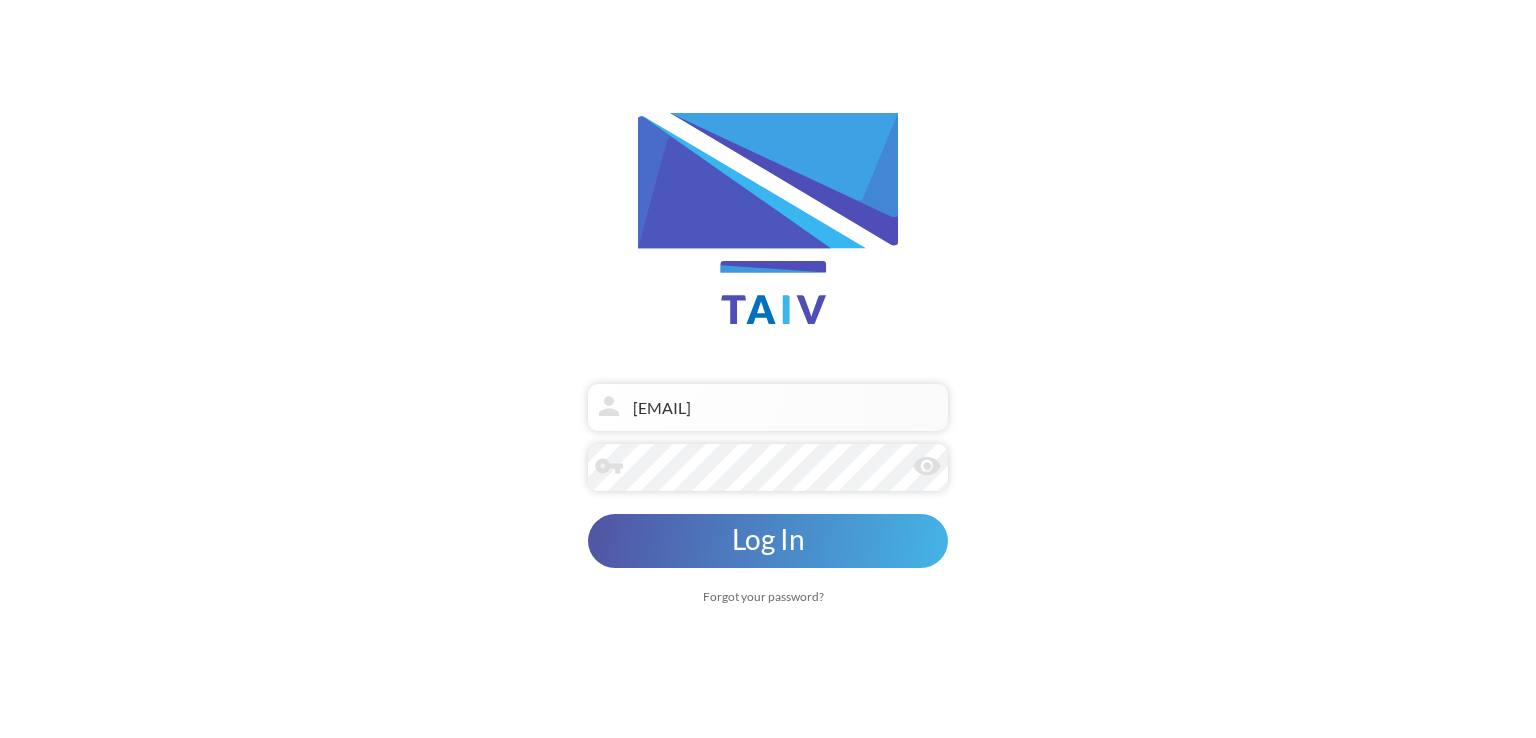 click on "Forgot your password?" at bounding box center (768, 596) 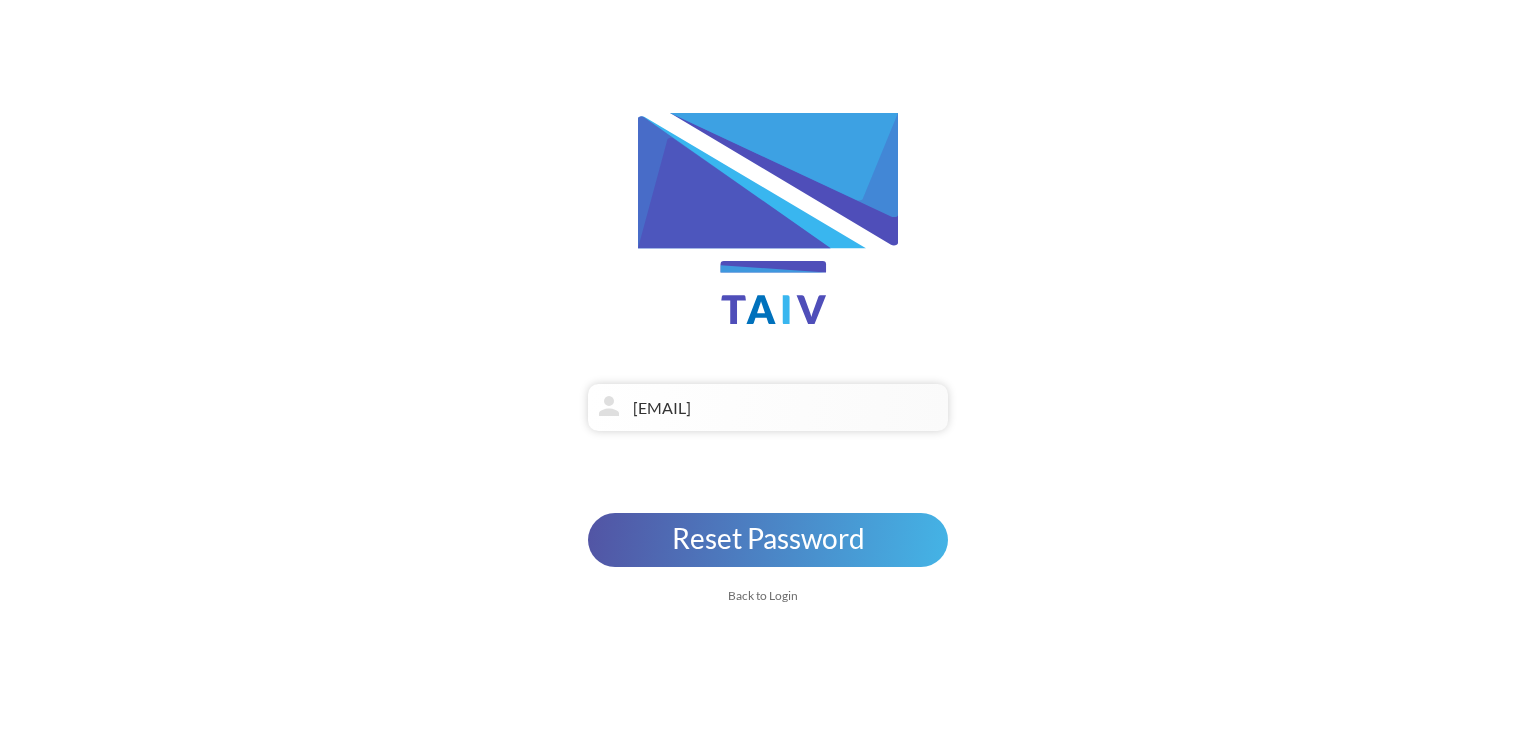 click on "Reset Password" at bounding box center [368, 539] 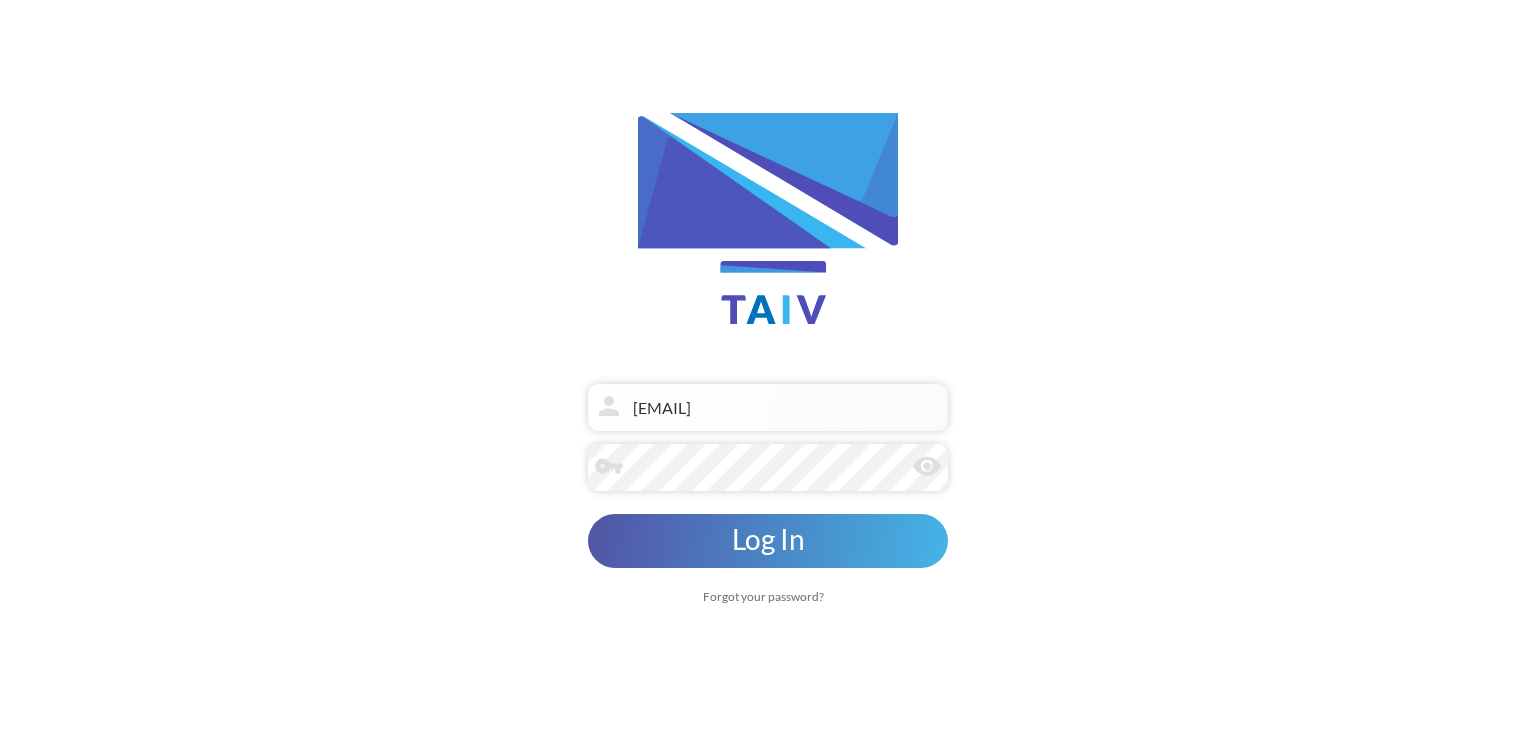 click on "Log In" at bounding box center (768, 539) 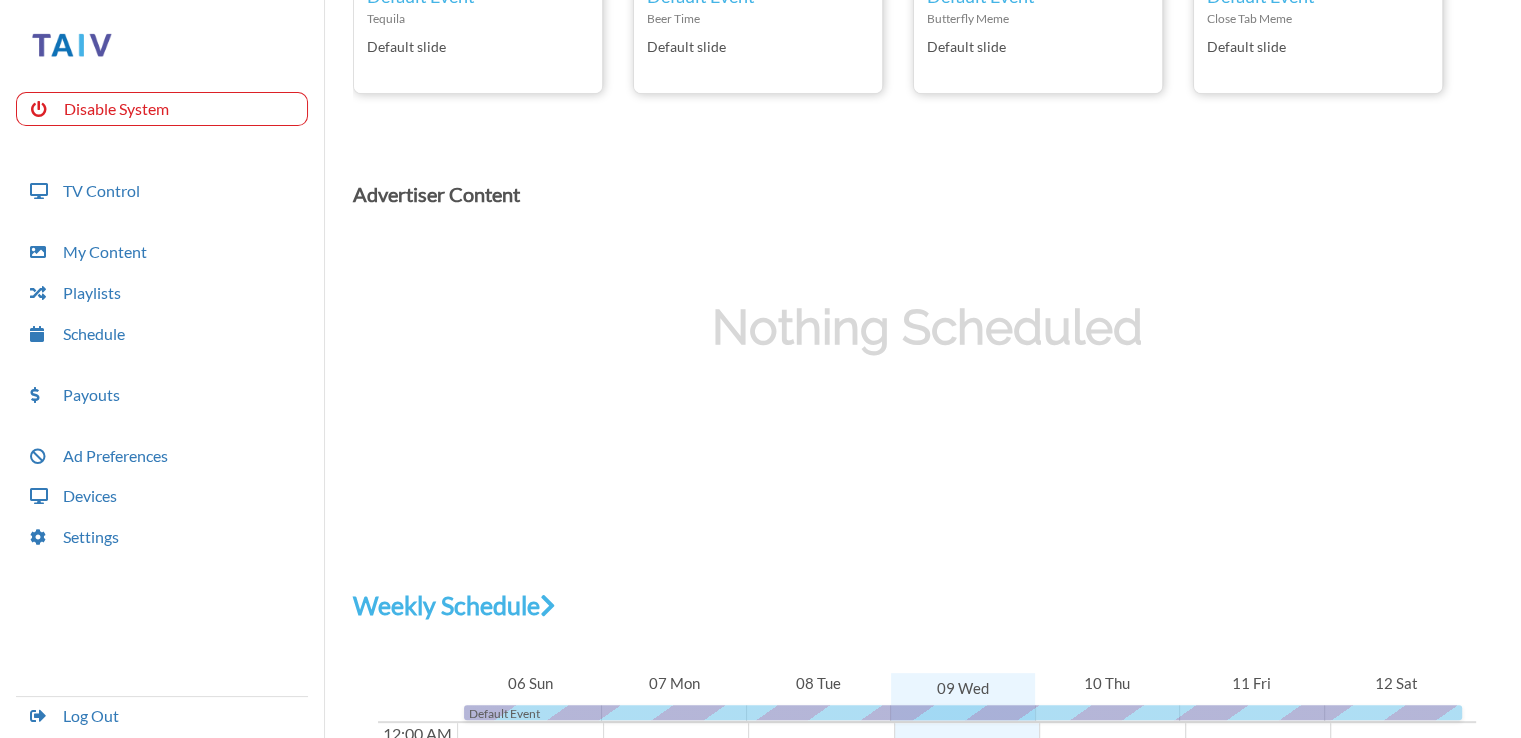 scroll, scrollTop: 700, scrollLeft: 0, axis: vertical 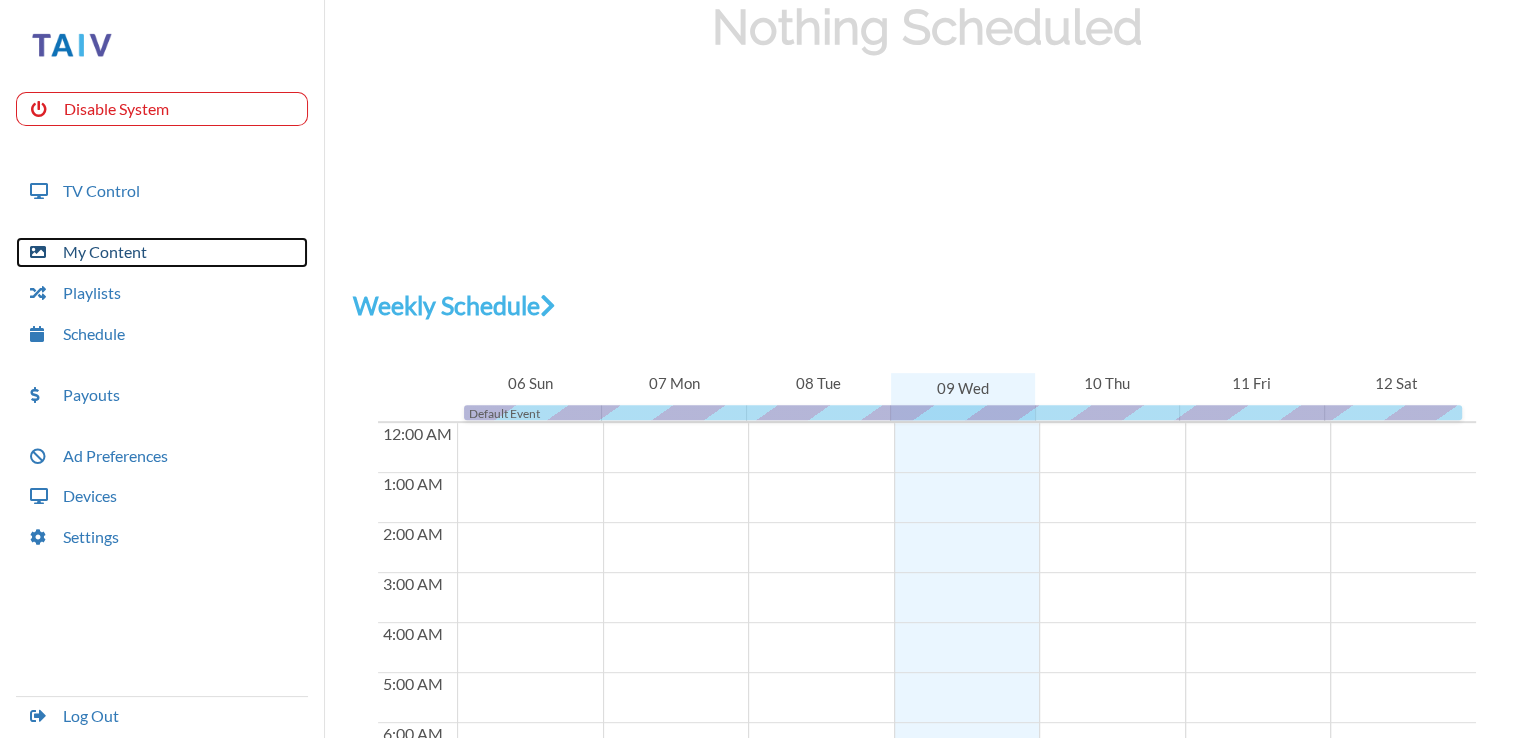 click on "My Content" at bounding box center [162, 252] 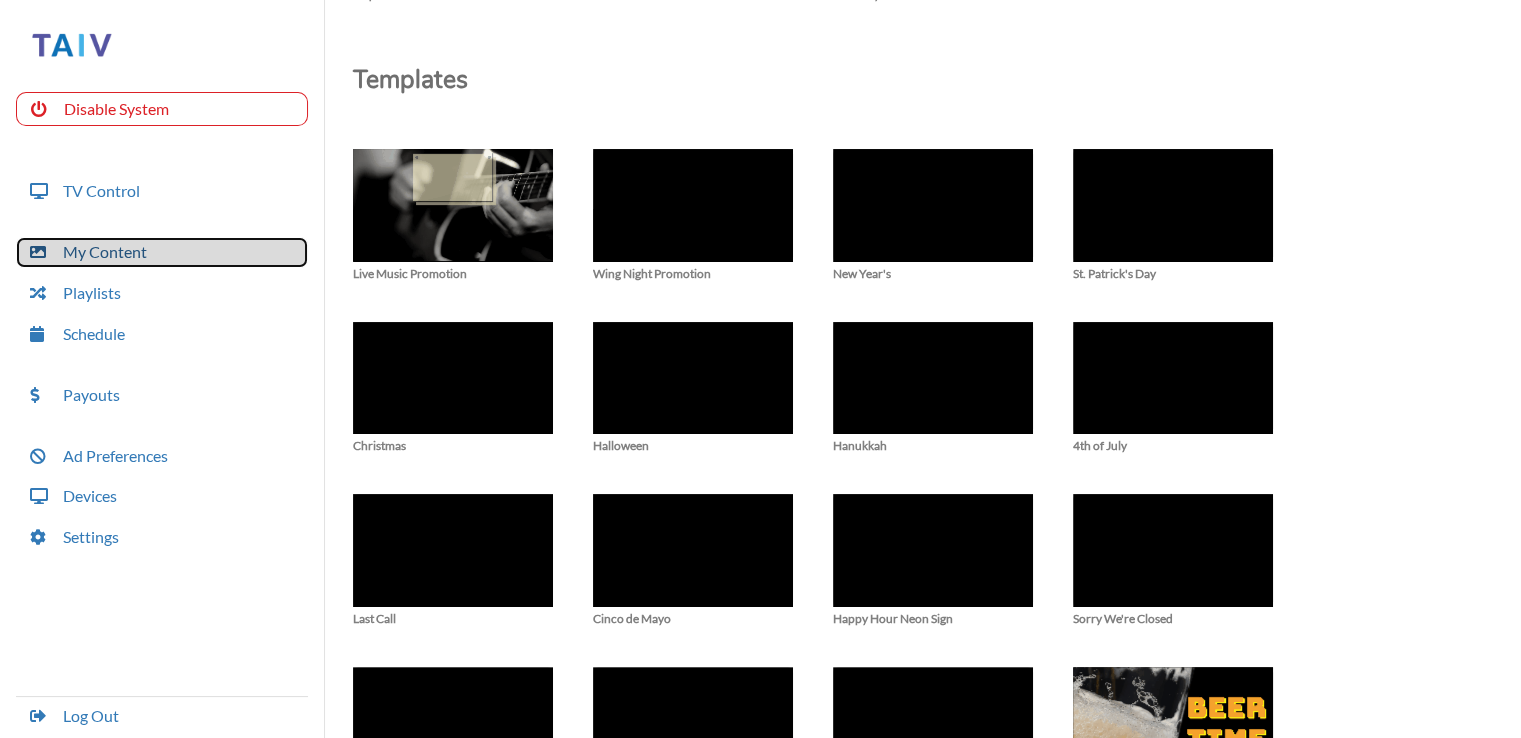 scroll, scrollTop: 0, scrollLeft: 0, axis: both 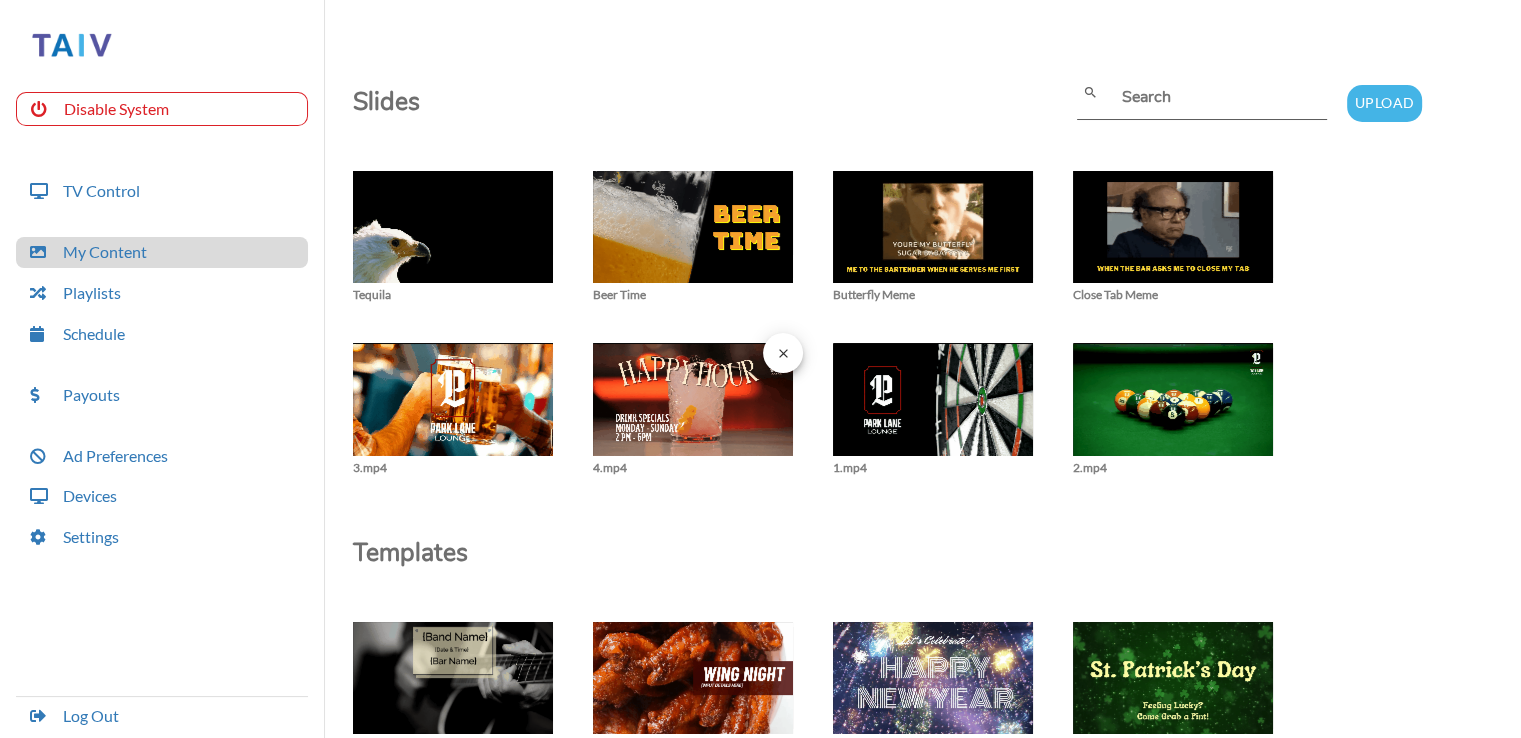 click at bounding box center (453, 237) 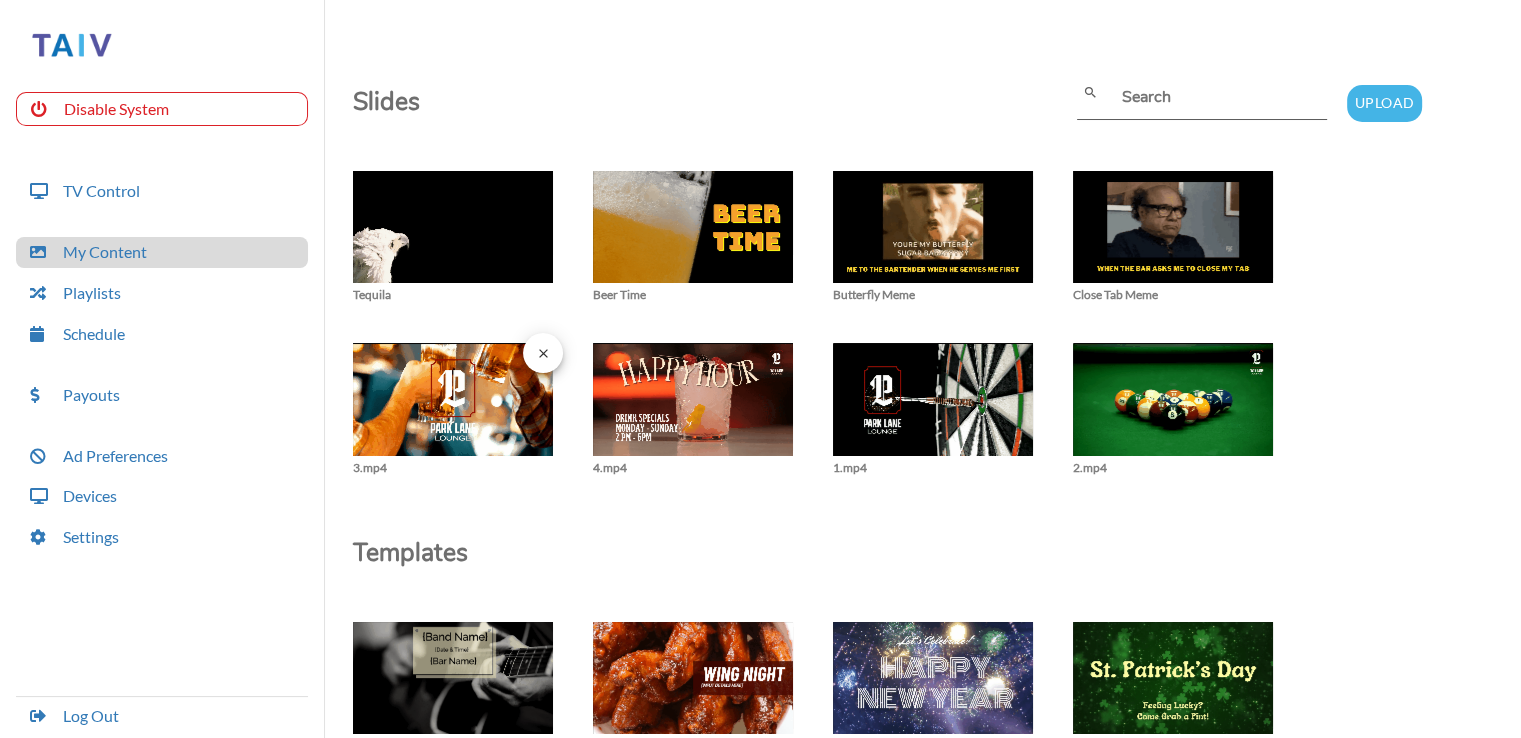 click at bounding box center (453, 237) 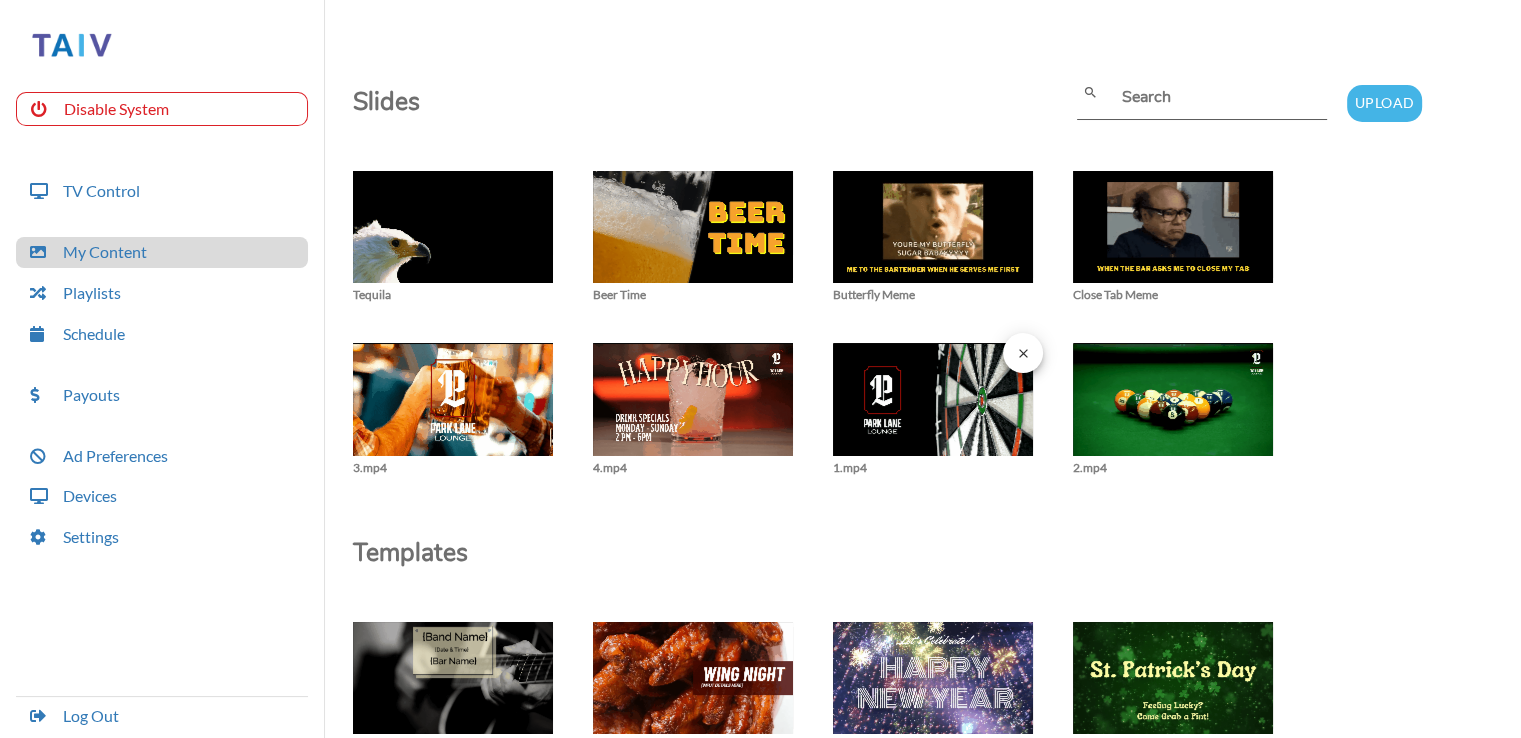 click at bounding box center (453, 237) 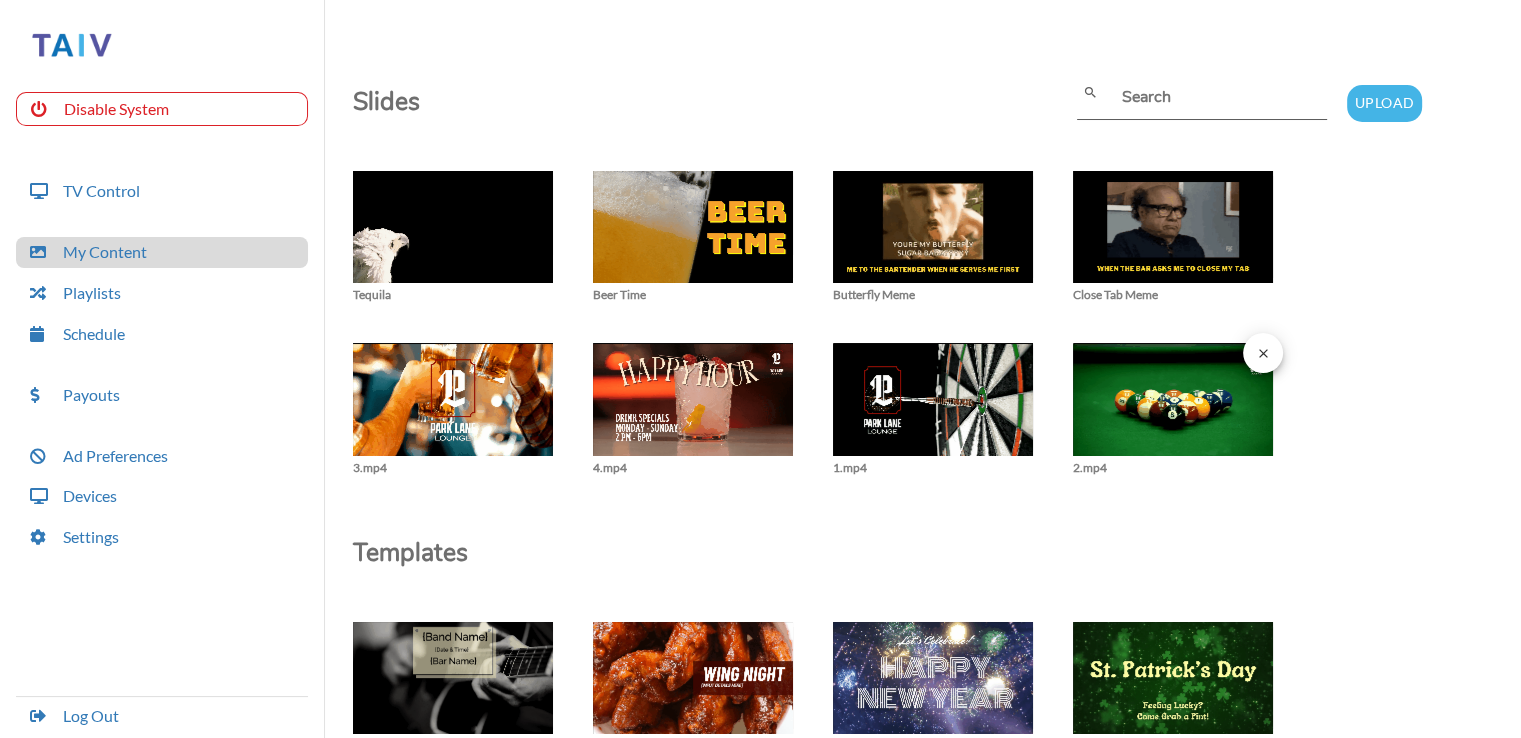 click at bounding box center (453, 237) 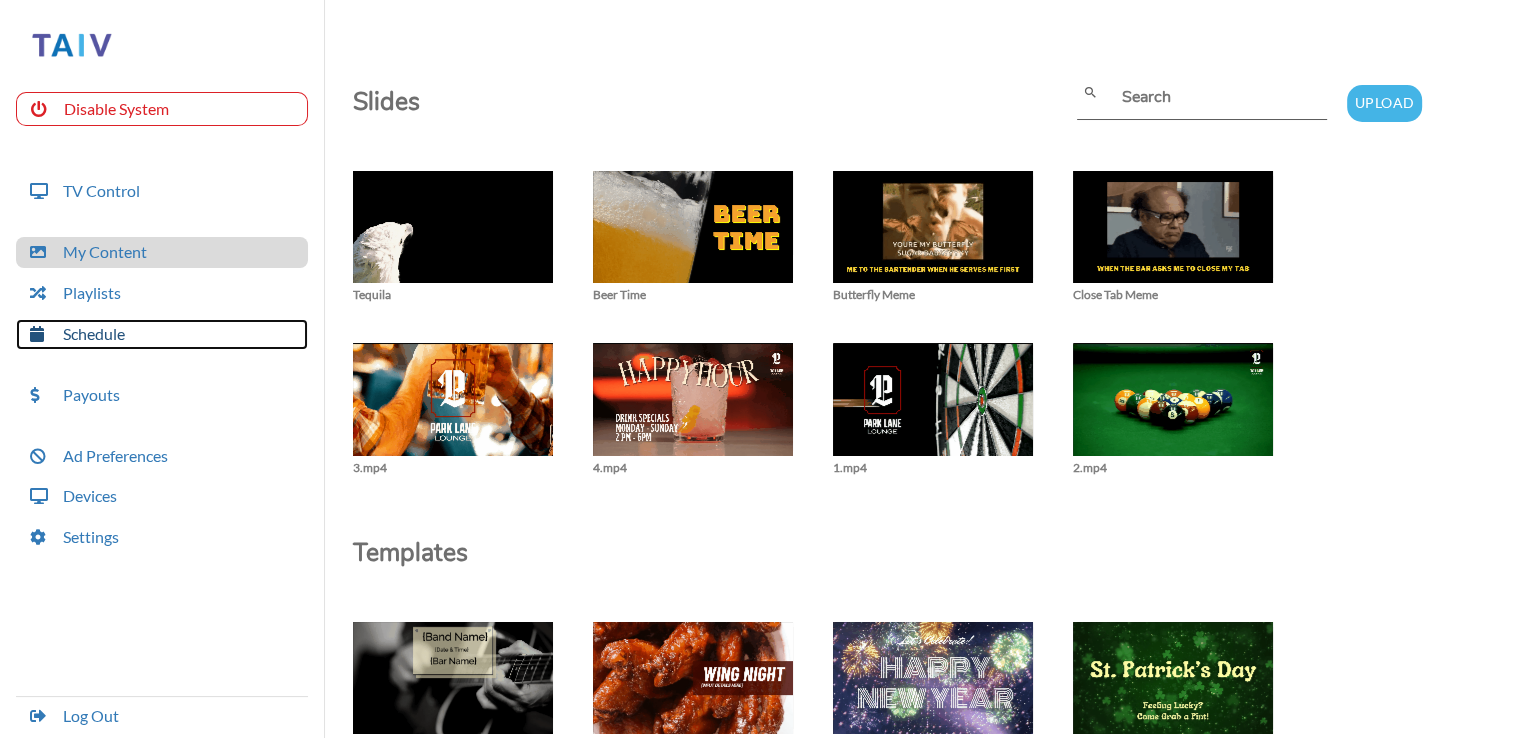 click on "Schedule" at bounding box center (162, 334) 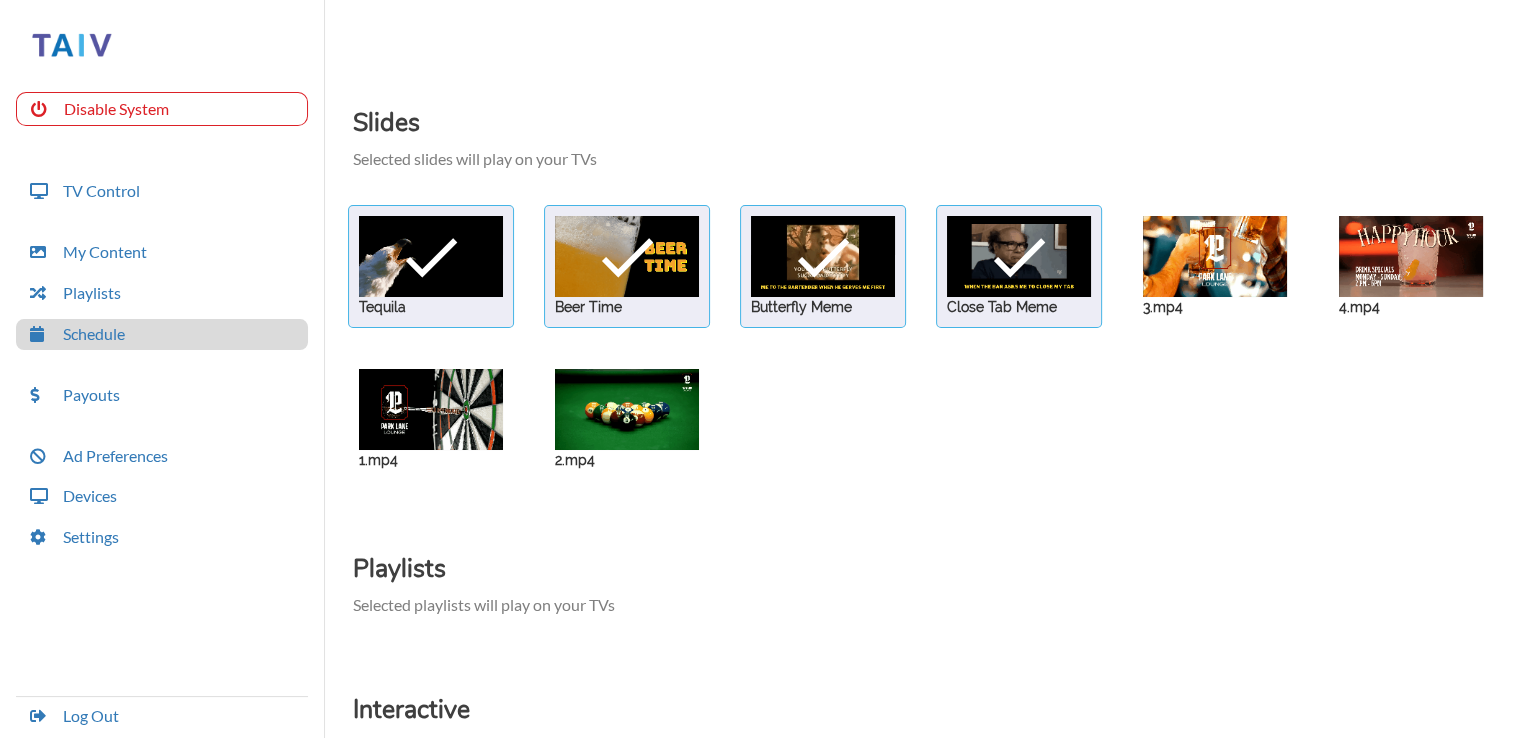 click at bounding box center (431, 256) 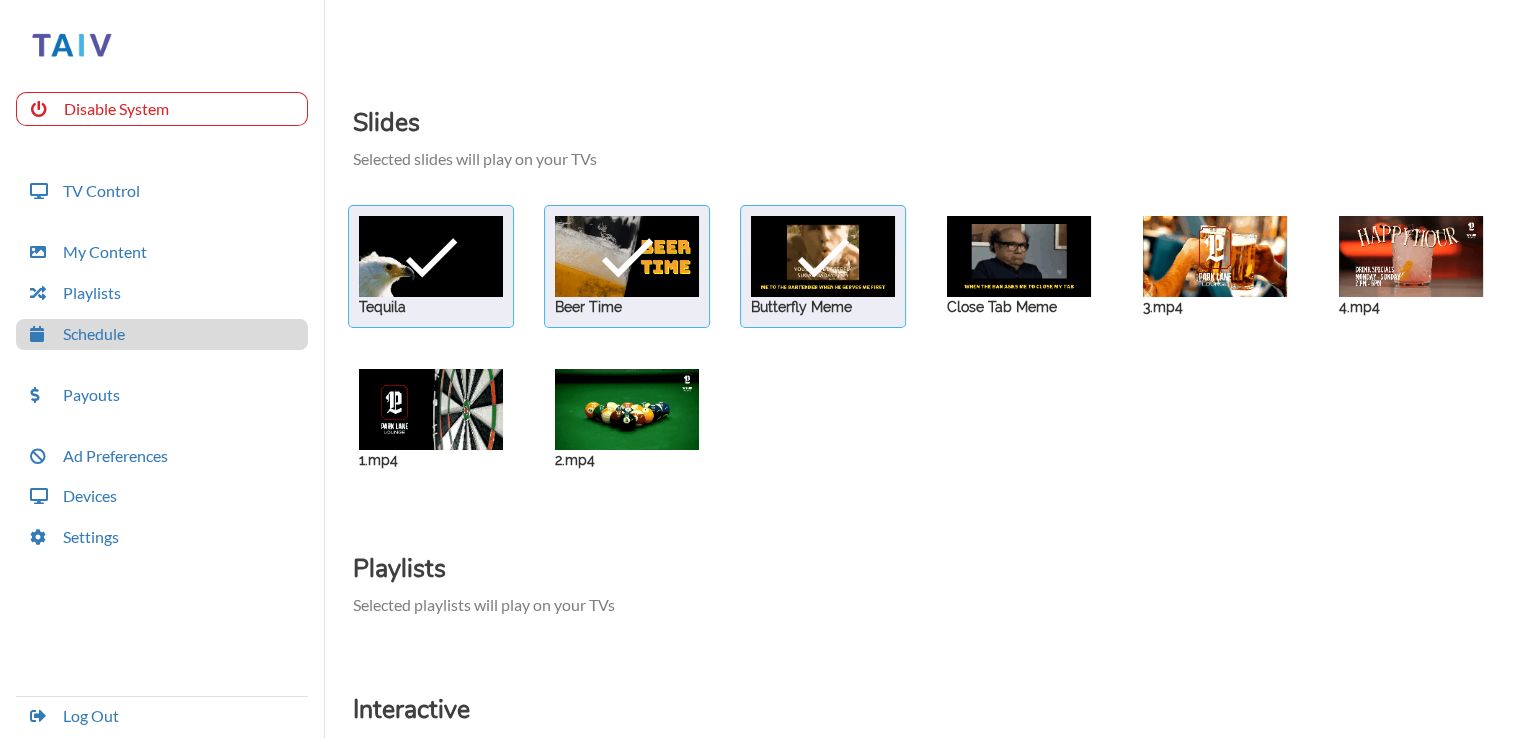 click at bounding box center (431, 256) 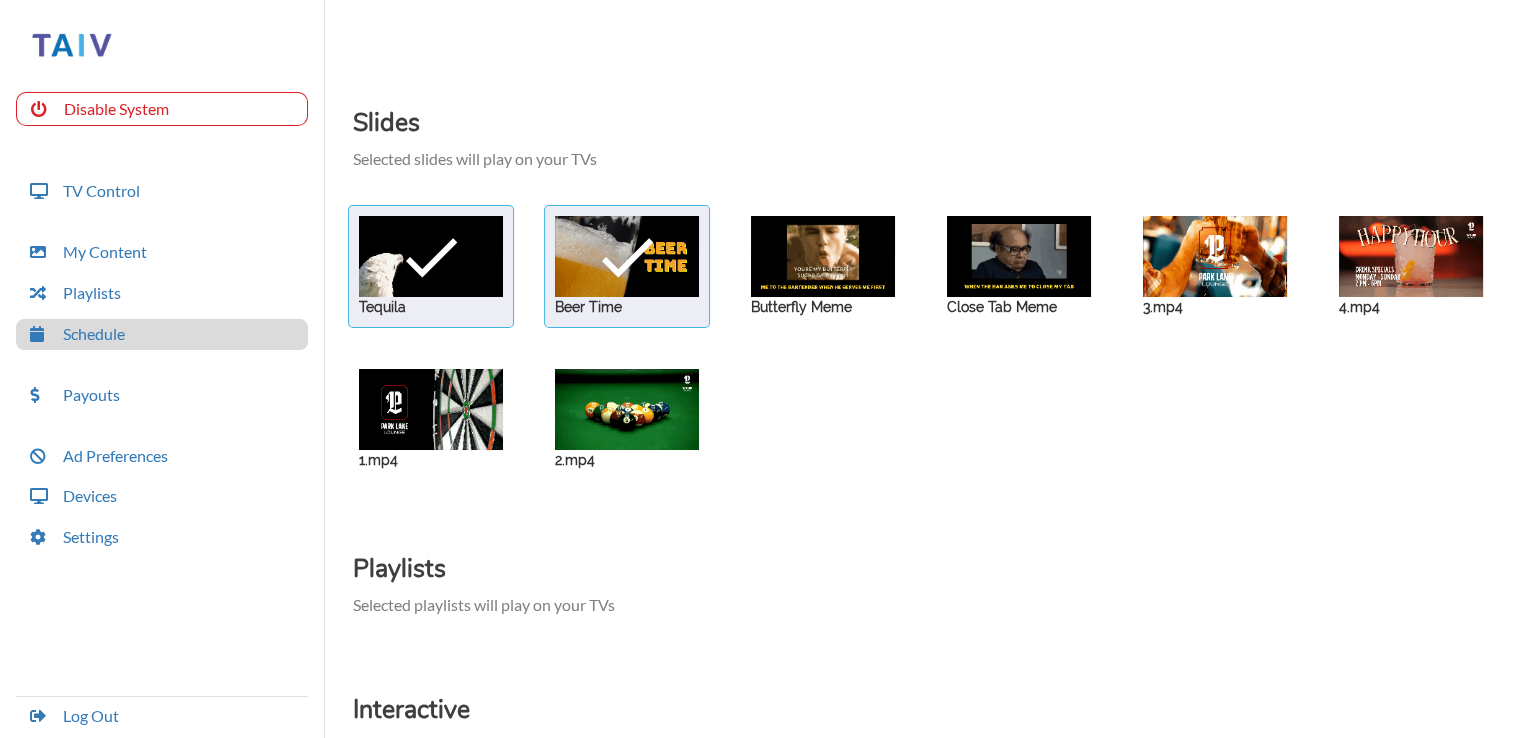 click at bounding box center (431, 256) 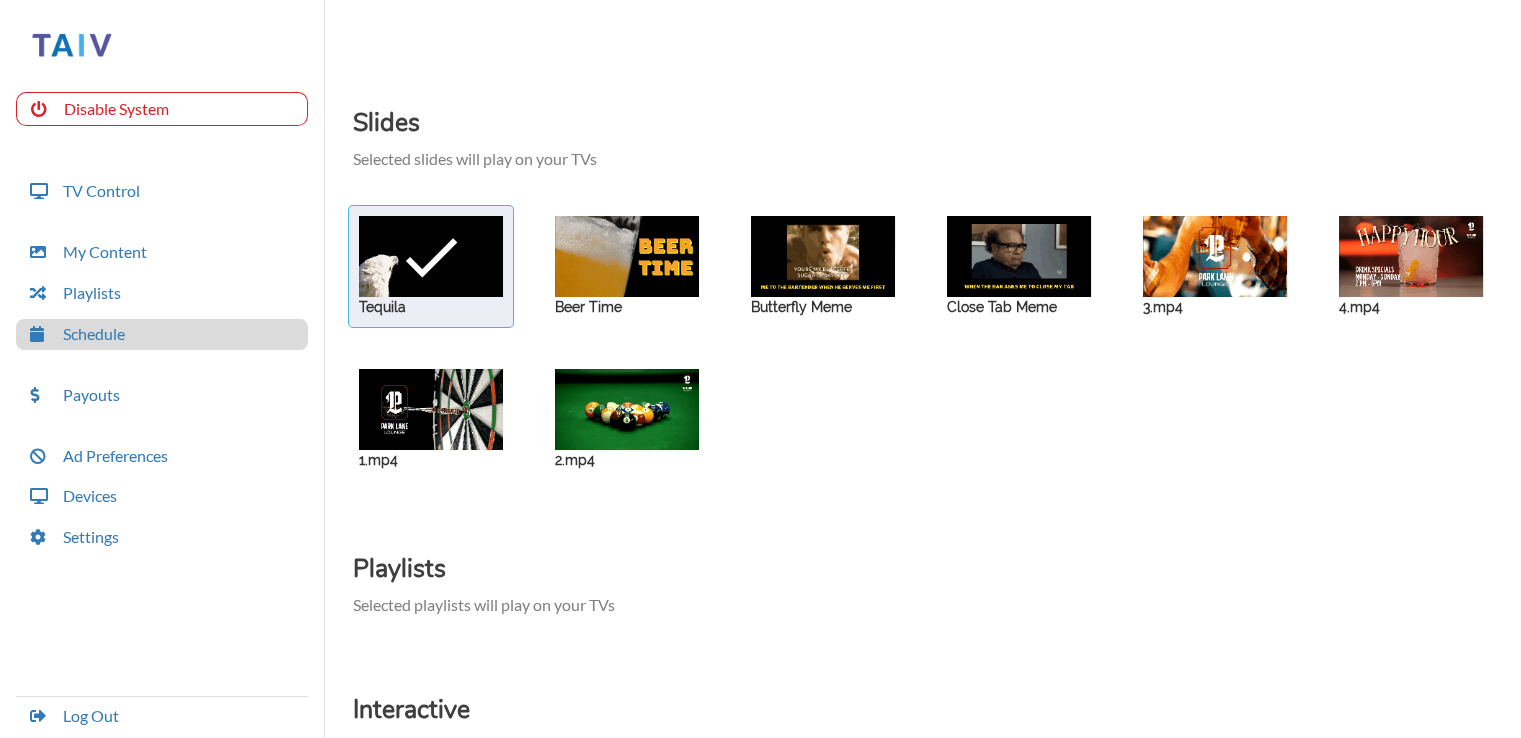 click at bounding box center (431, 256) 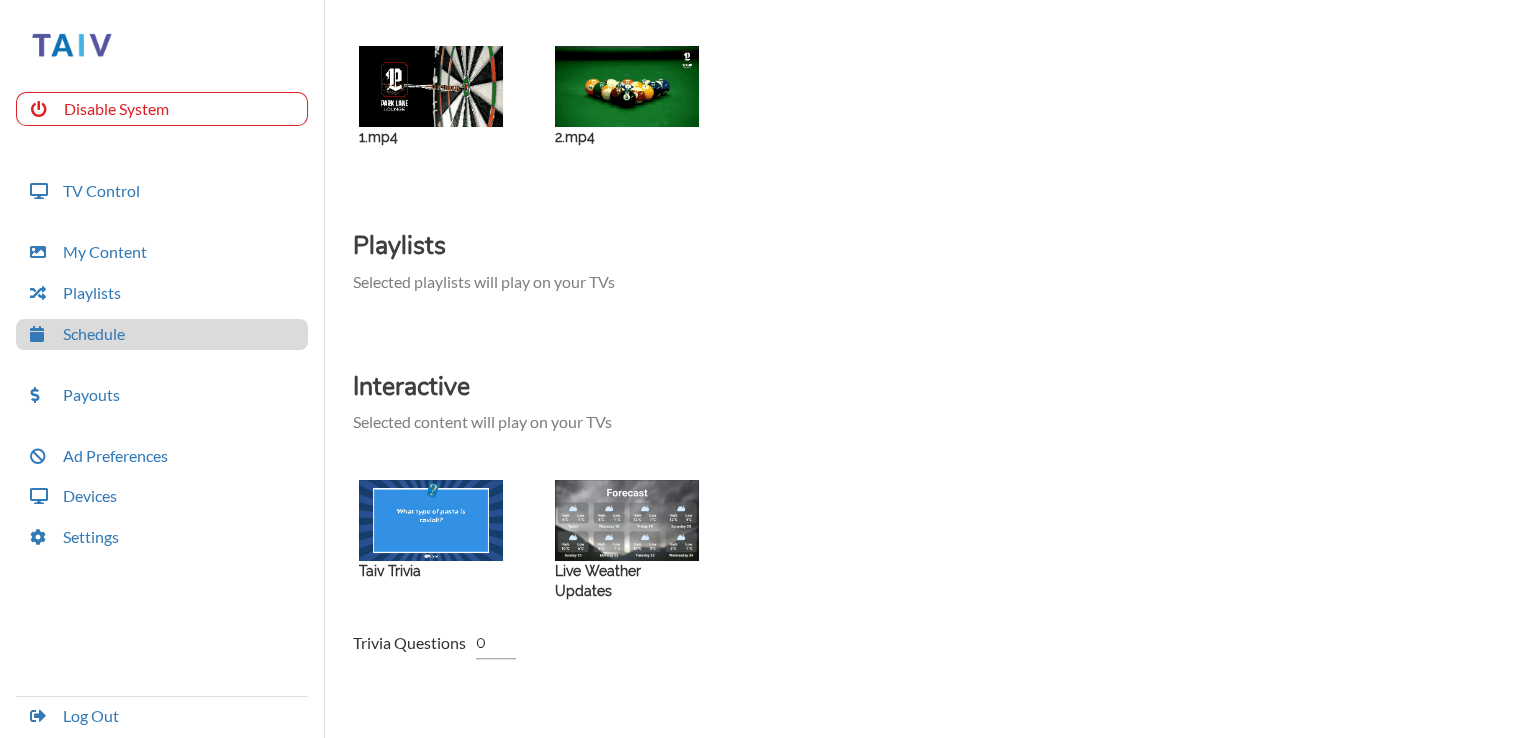 scroll, scrollTop: 0, scrollLeft: 0, axis: both 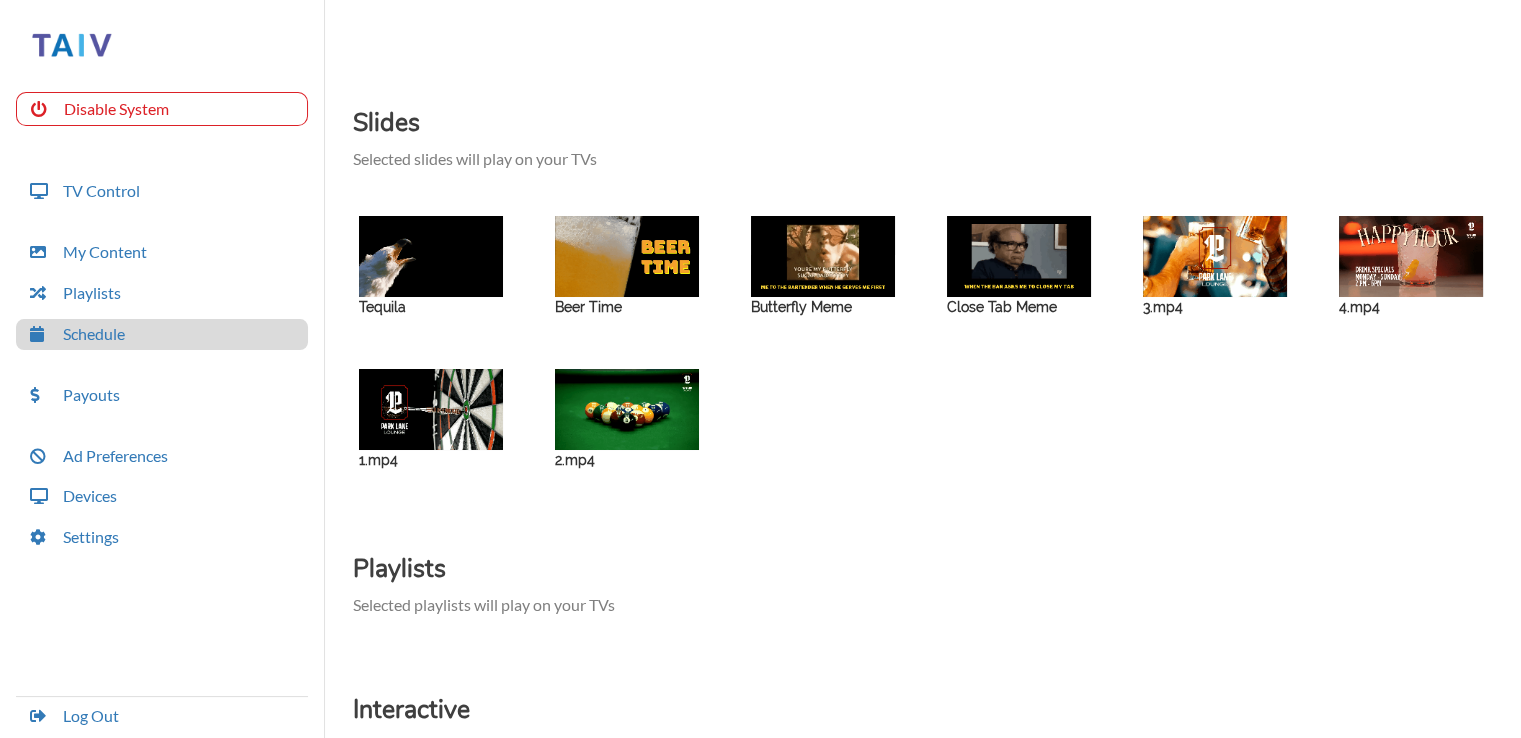click at bounding box center [431, 256] 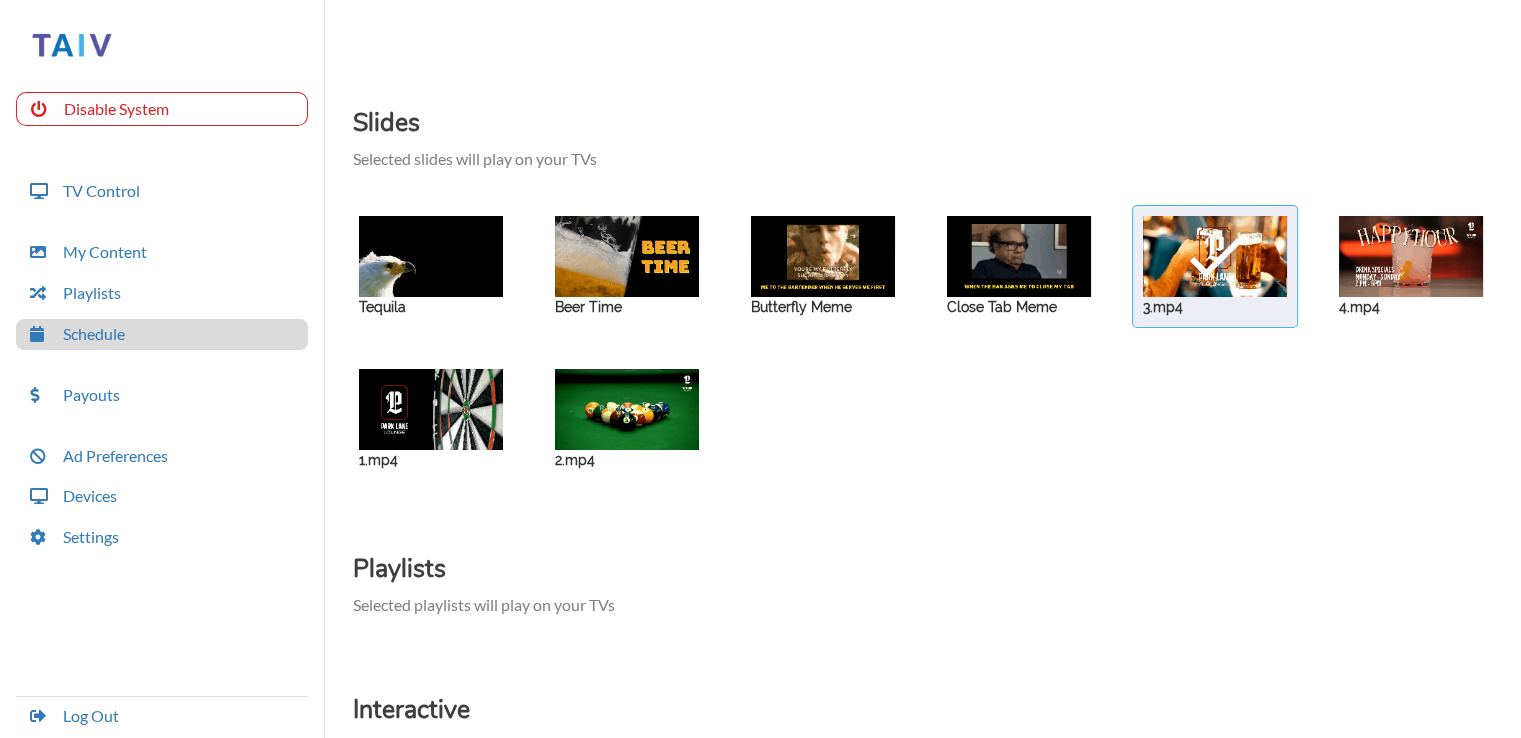 click at bounding box center (431, 256) 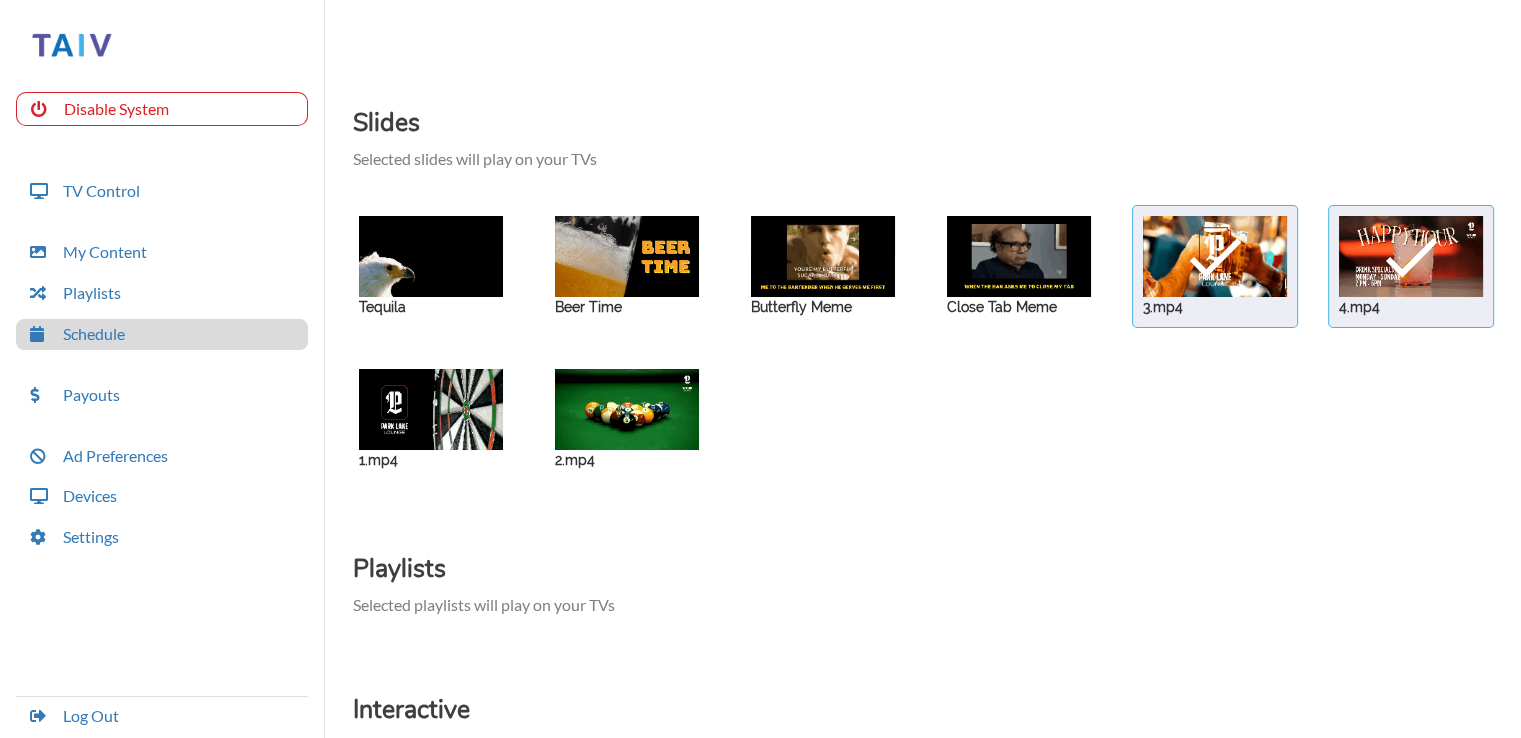 click at bounding box center (431, 256) 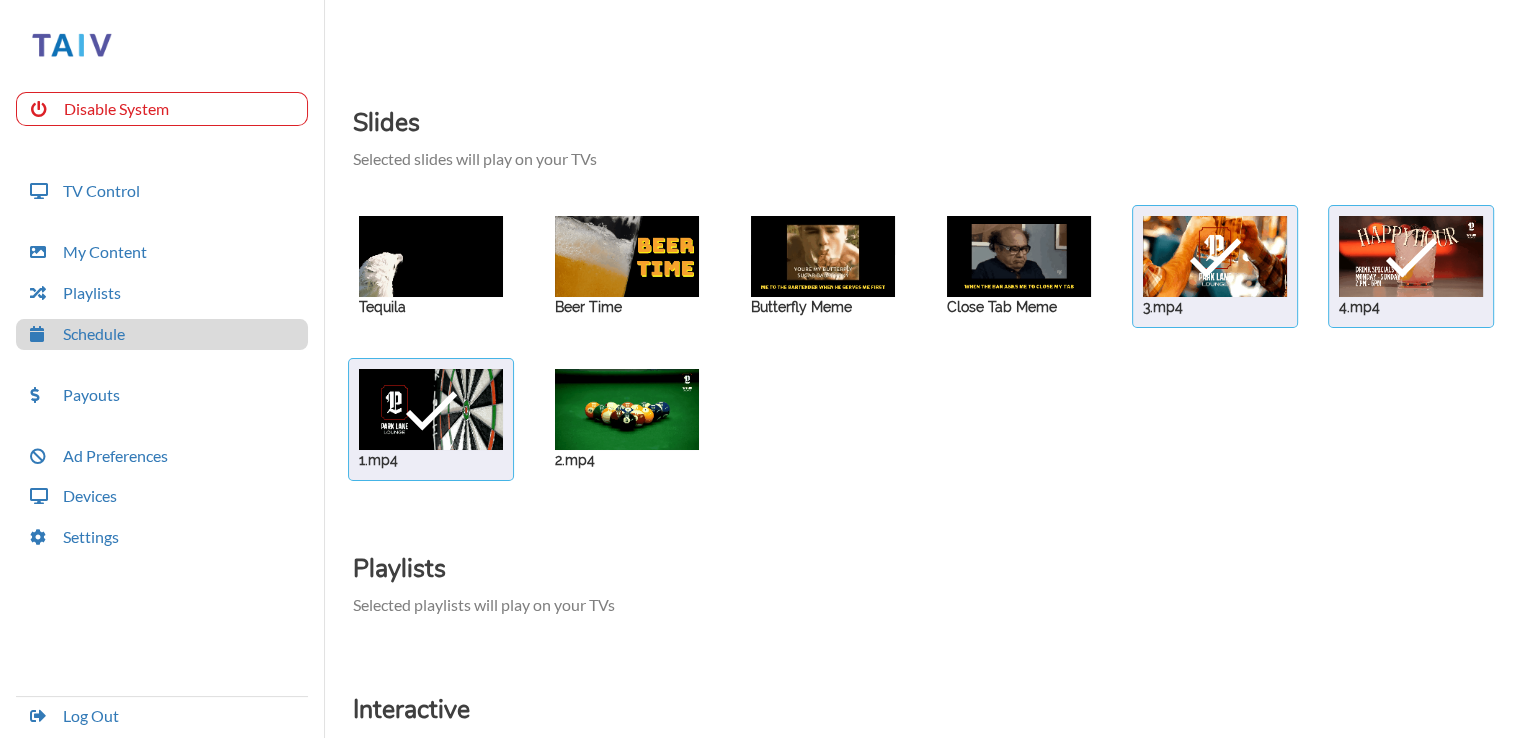 click at bounding box center (431, 256) 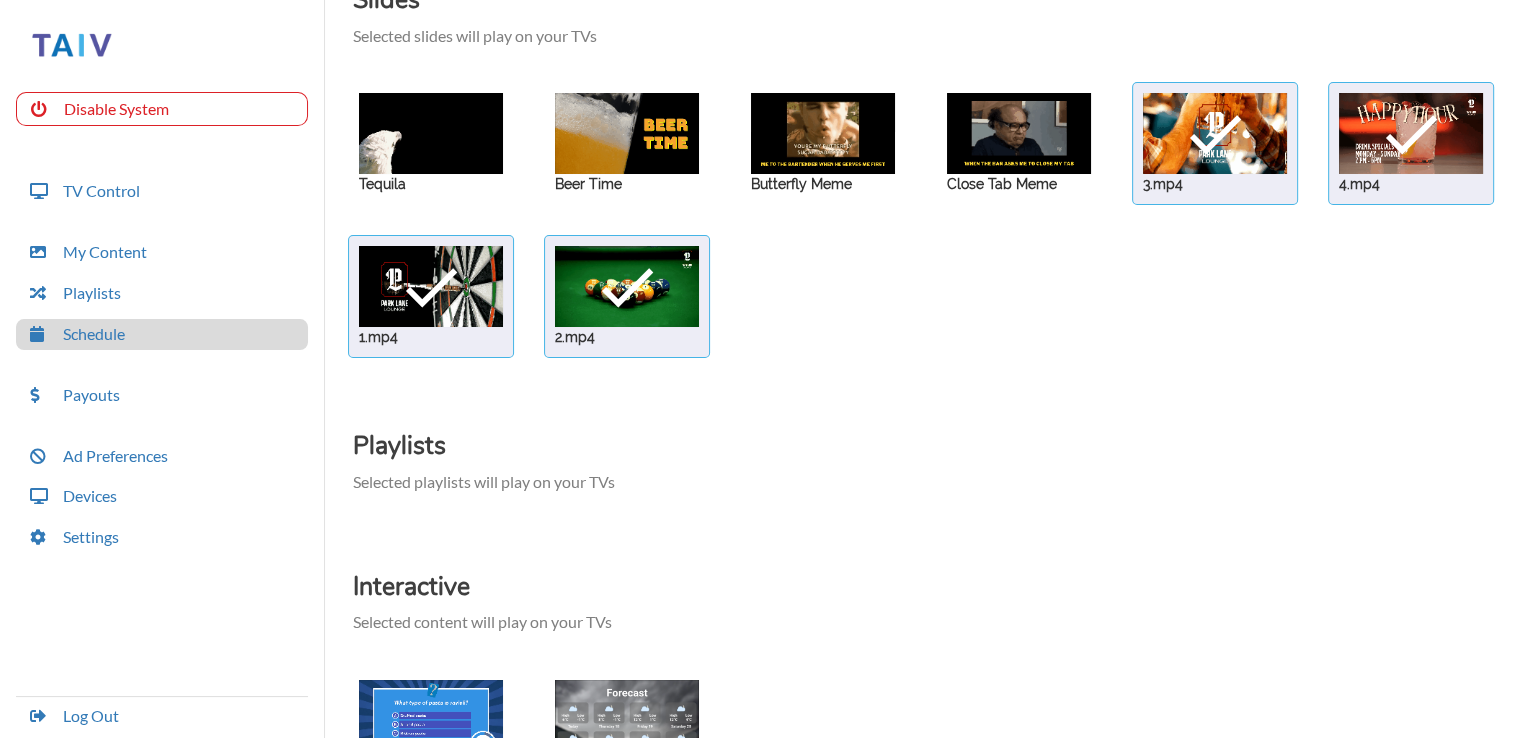 scroll, scrollTop: 223, scrollLeft: 0, axis: vertical 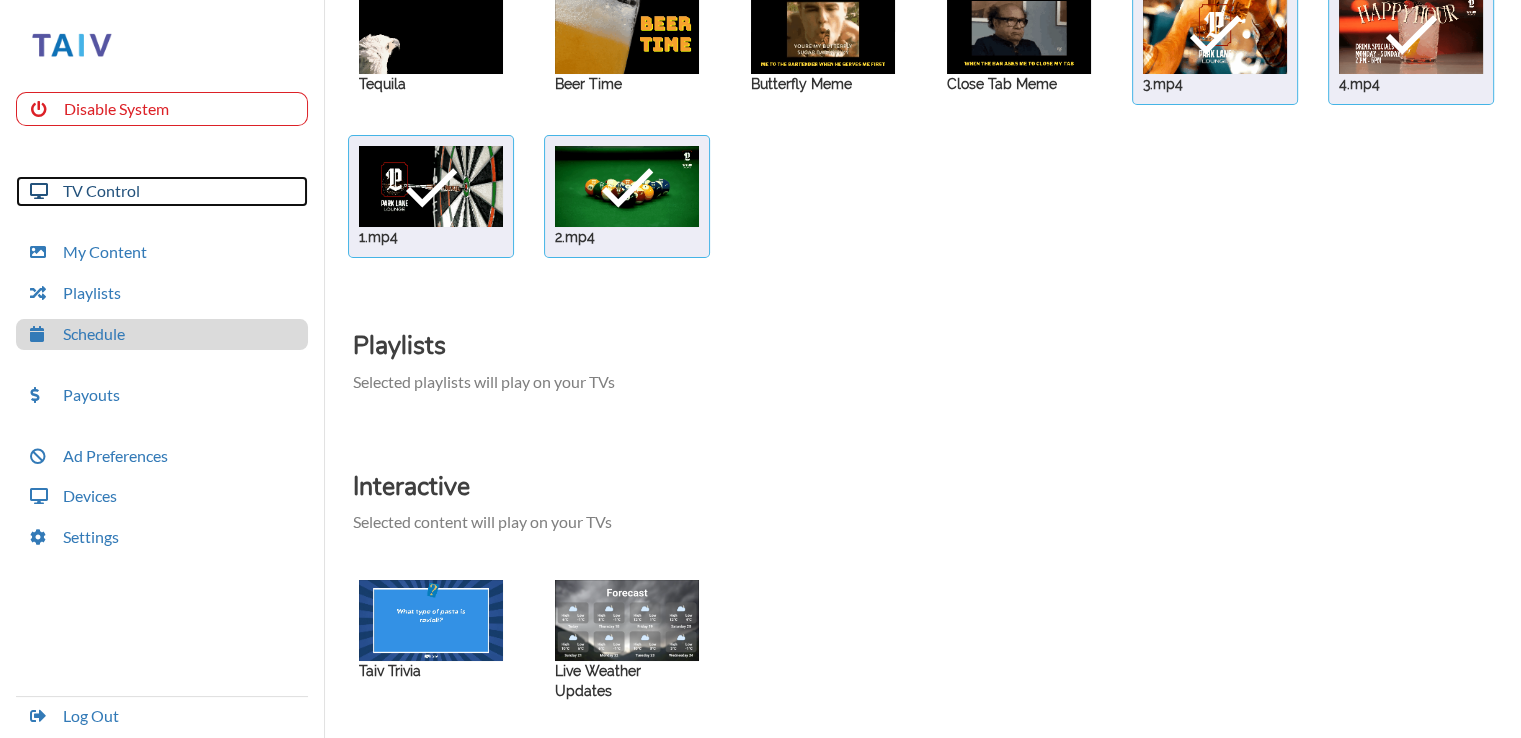click on "TV Control" at bounding box center (162, 191) 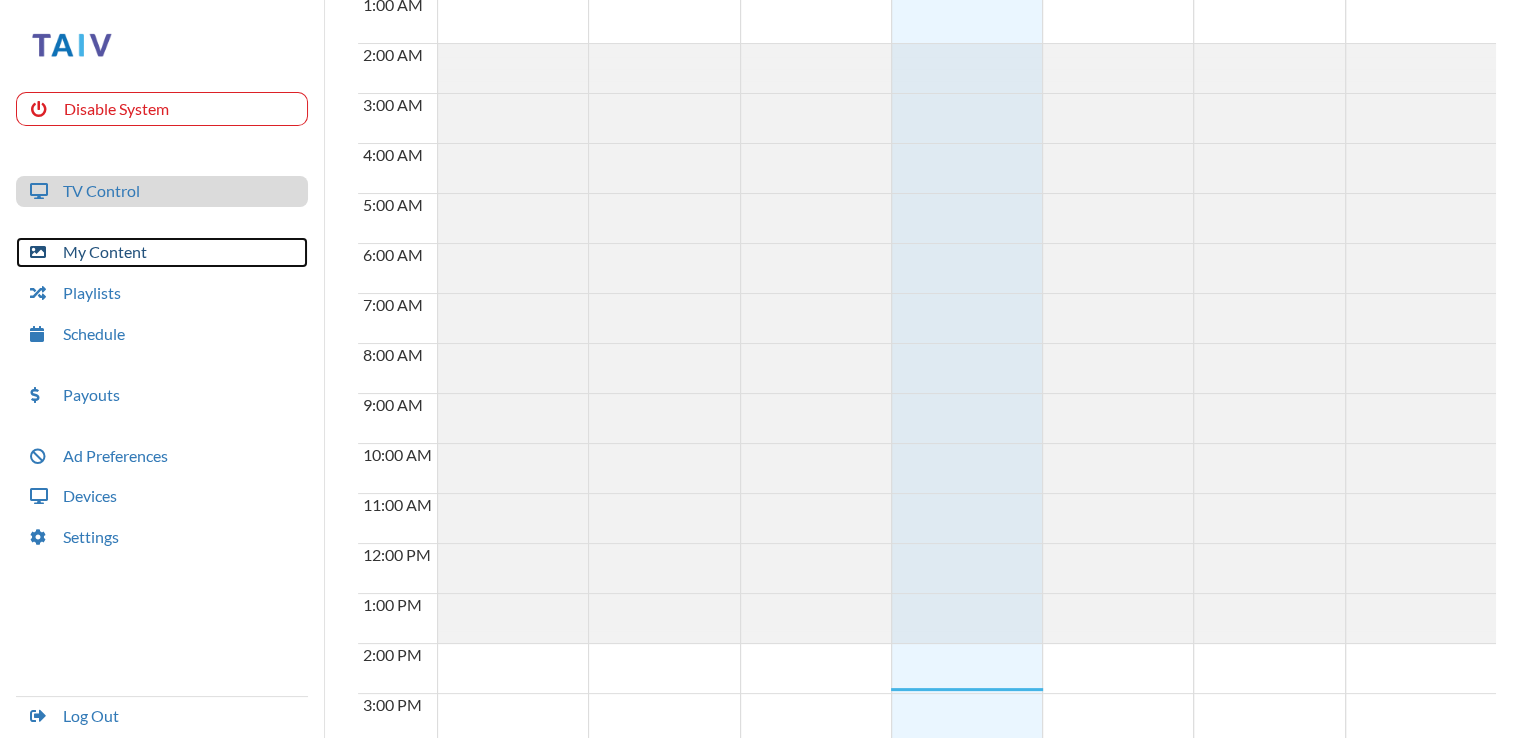 click on "My Content" at bounding box center [162, 252] 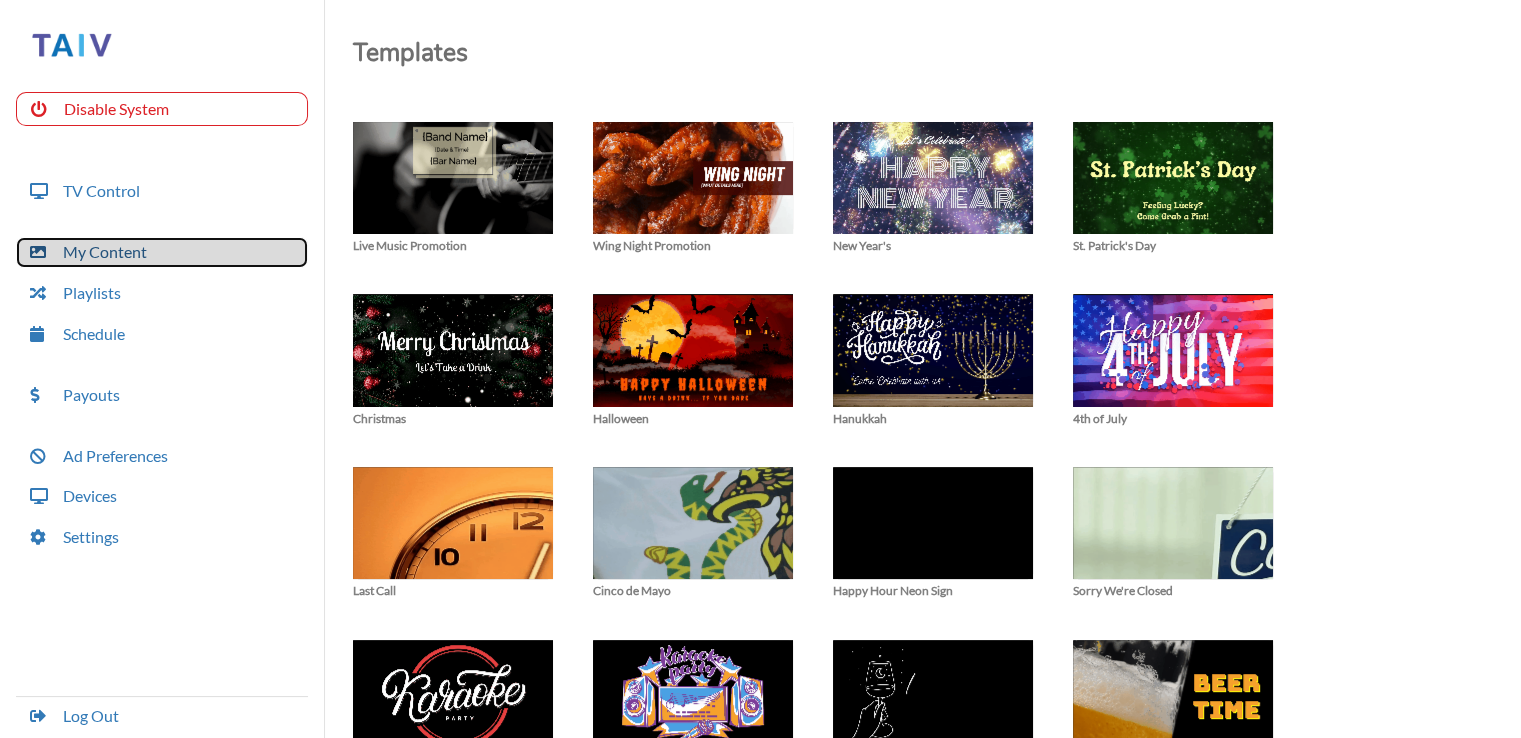 scroll, scrollTop: 0, scrollLeft: 0, axis: both 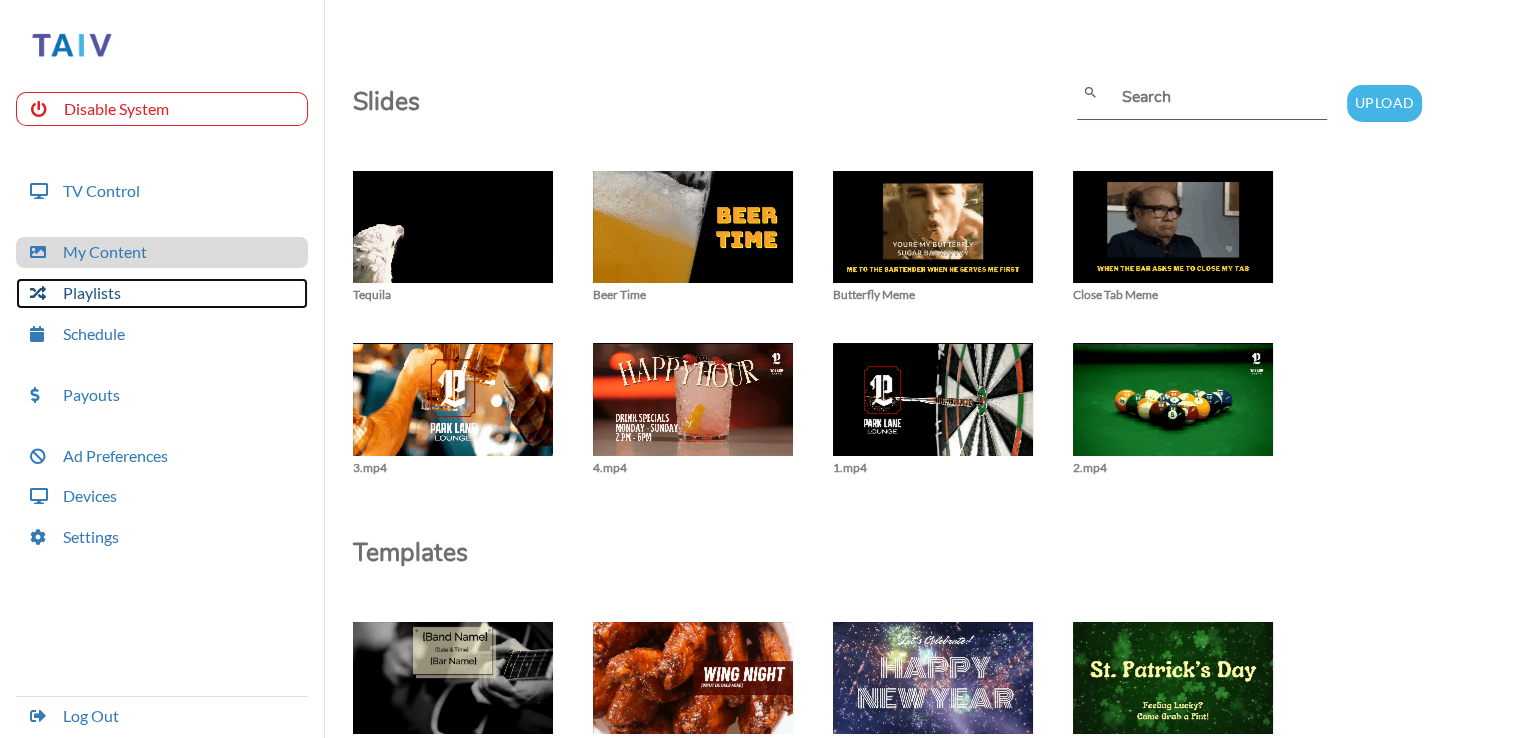 click on "Playlists" at bounding box center [162, 293] 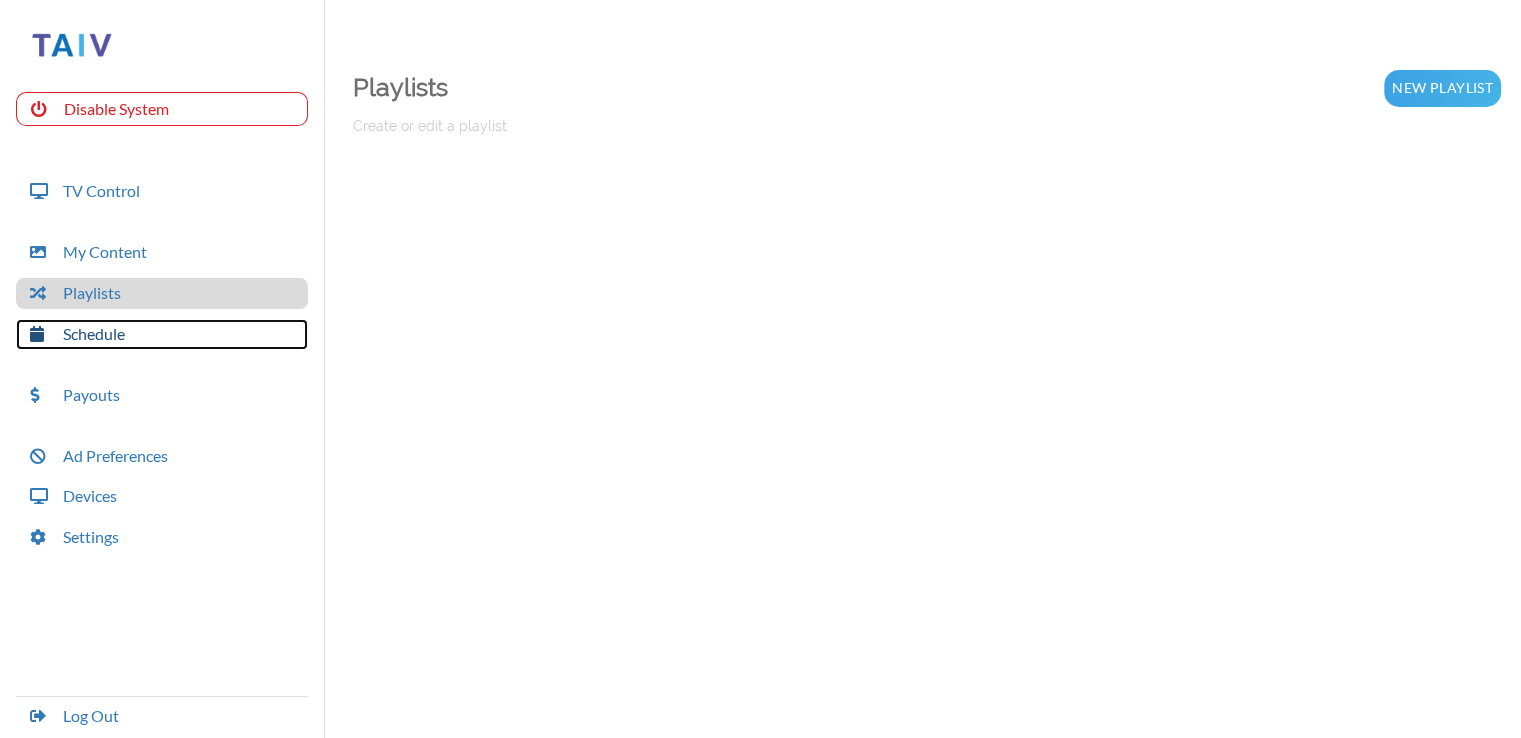 click on "Schedule" at bounding box center (162, 334) 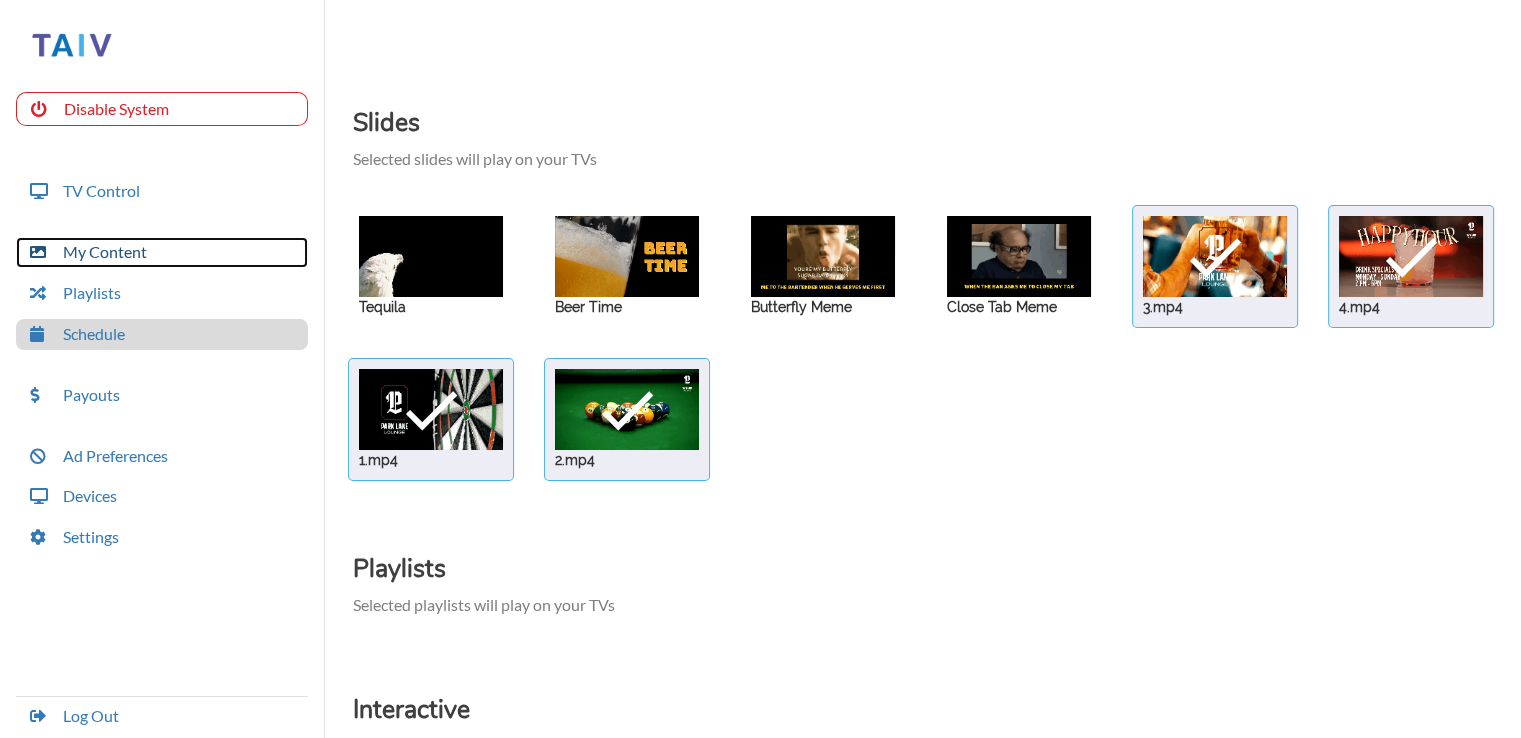 click on "My Content" at bounding box center (162, 252) 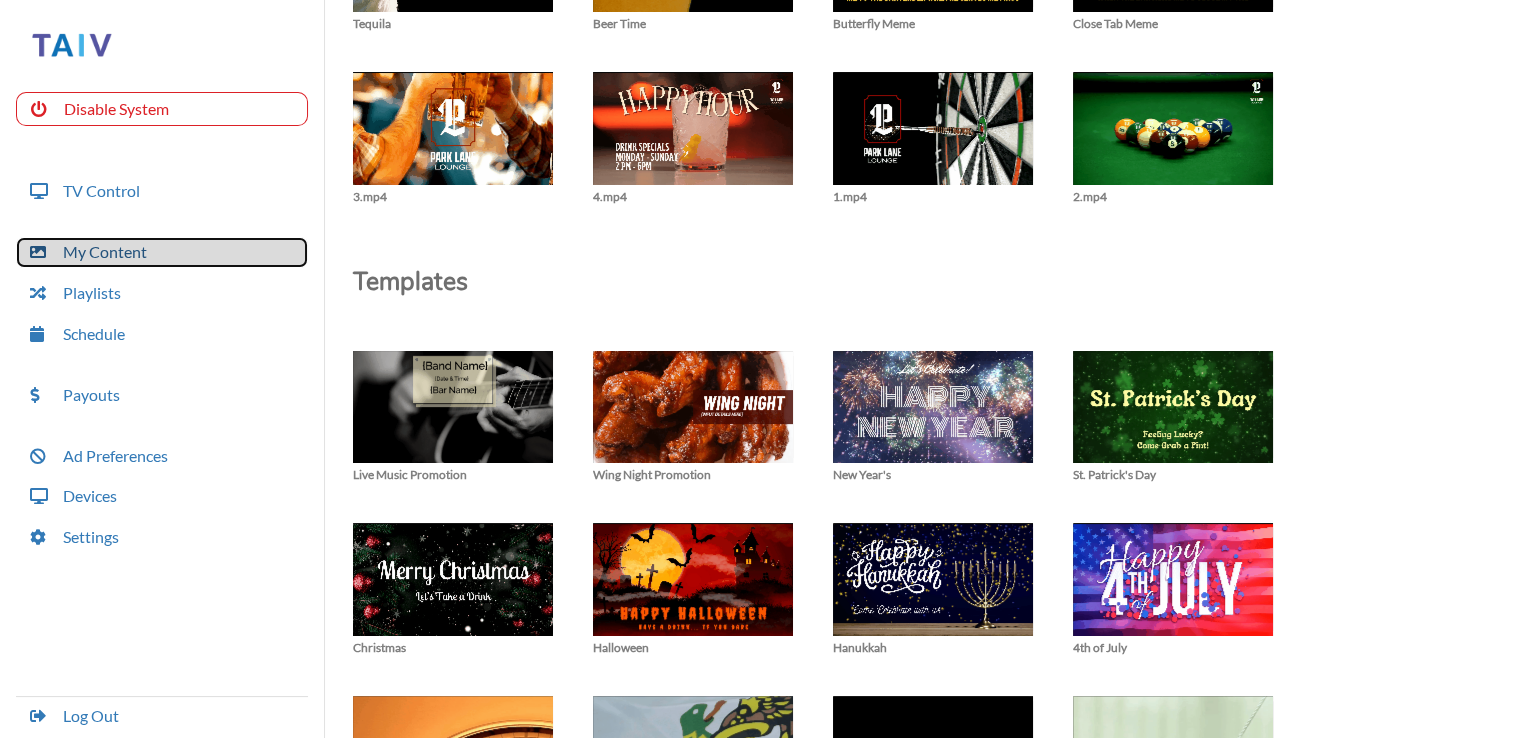 scroll, scrollTop: 0, scrollLeft: 0, axis: both 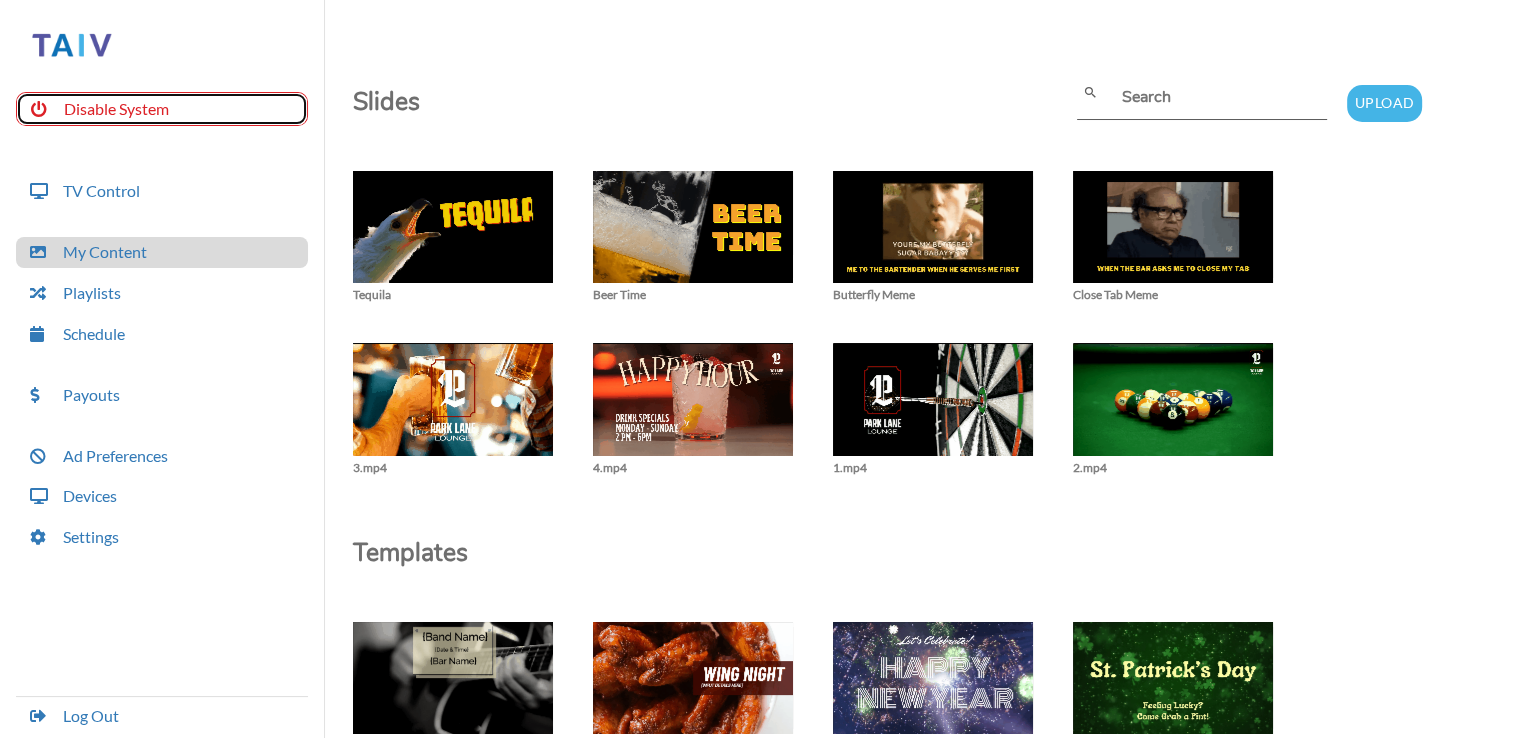 click on "Disable System" at bounding box center [162, 109] 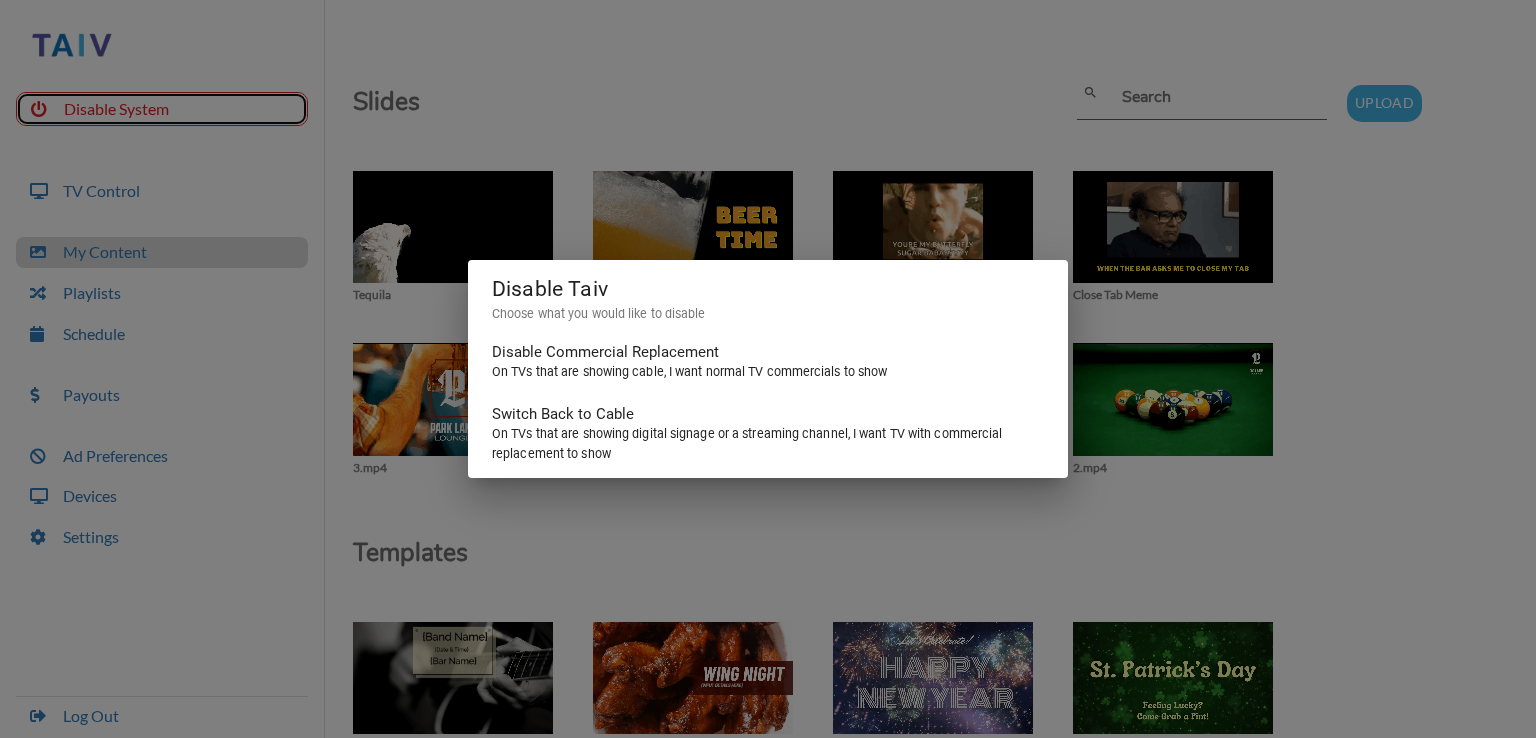 click on "Disable Taiv Choose what you would like to disable   Disable Commercial Replacement   On TVs that are showing cable, I want normal TV commercials to show   Switch Back to Cable   On TVs that are showing digital signage or a streaming channel, I want TV with commercial replacement to show" at bounding box center [768, 369] 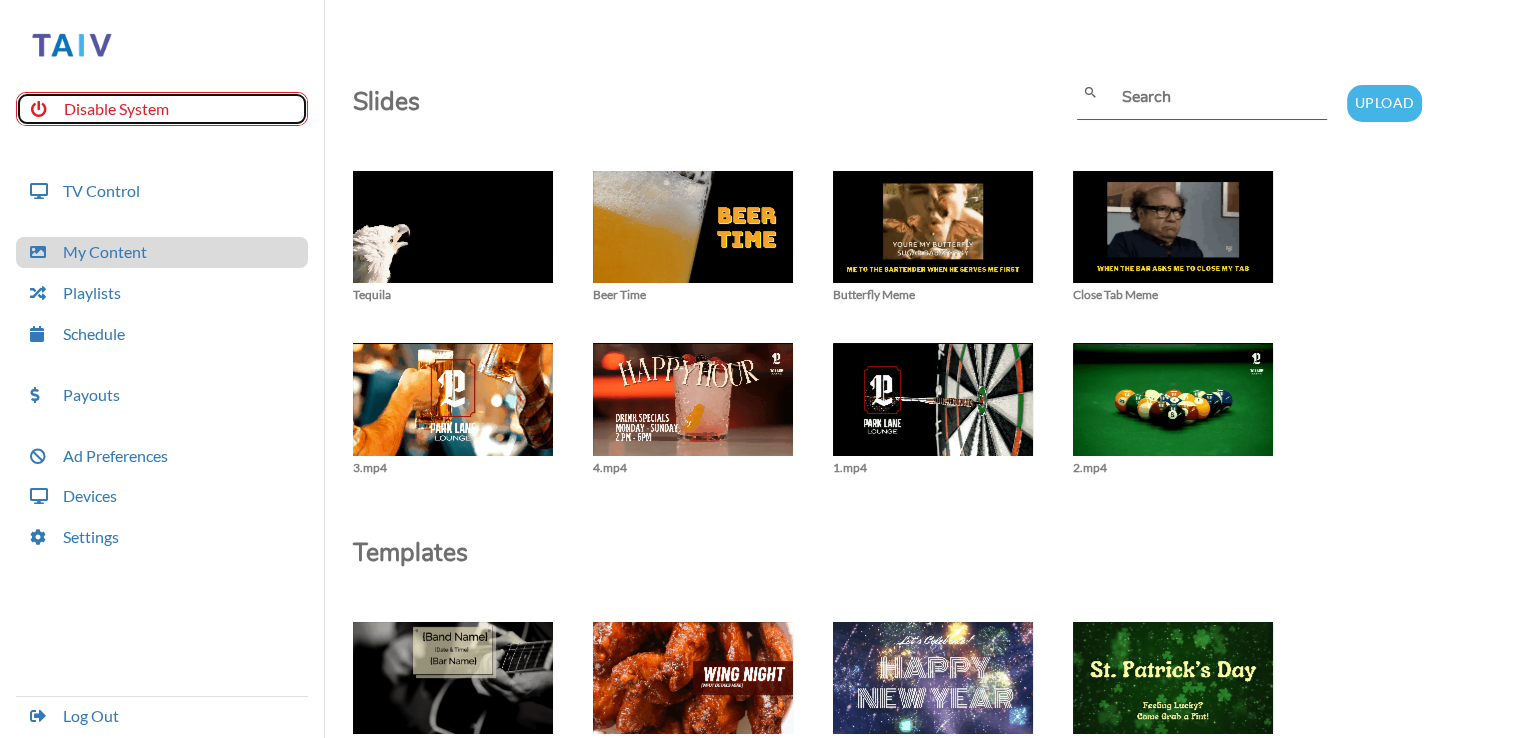 click on "Disable System" at bounding box center (162, 109) 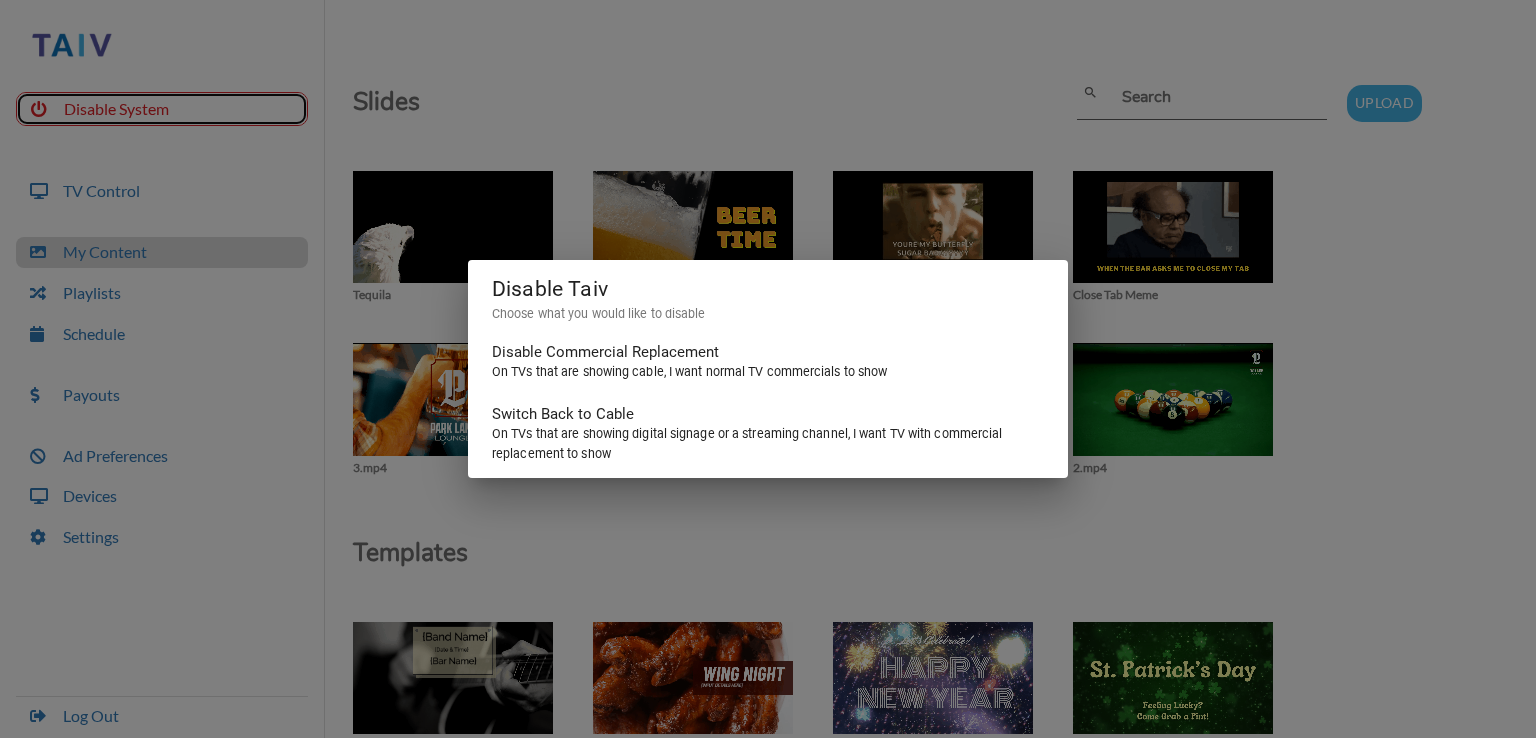 click on "Disable Taiv Choose what you would like to disable   Disable Commercial Replacement   On TVs that are showing cable, I want normal TV commercials to show   Switch Back to Cable   On TVs that are showing digital signage or a streaming channel, I want TV with commercial replacement to show" at bounding box center [768, 369] 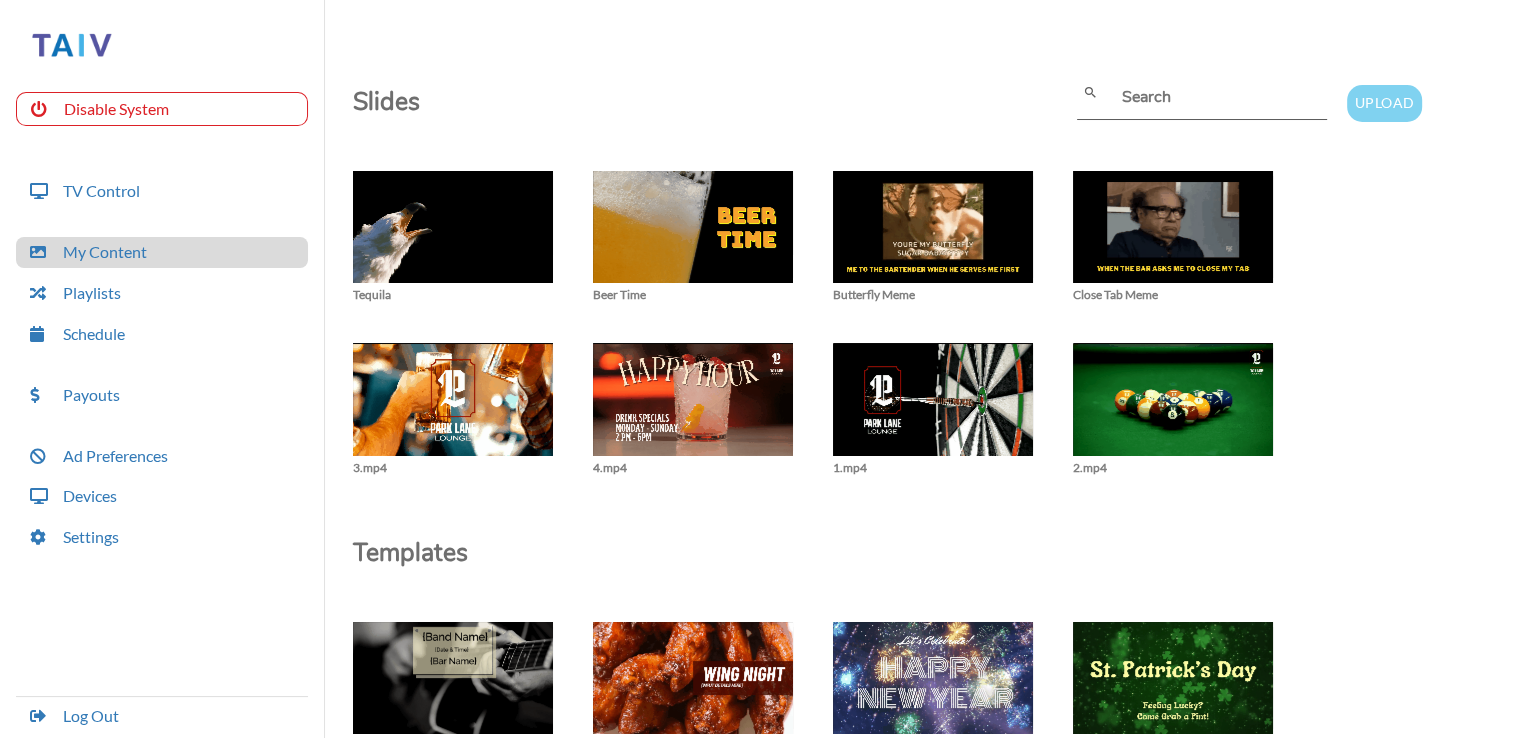 click on "Upload" at bounding box center (1384, 103) 